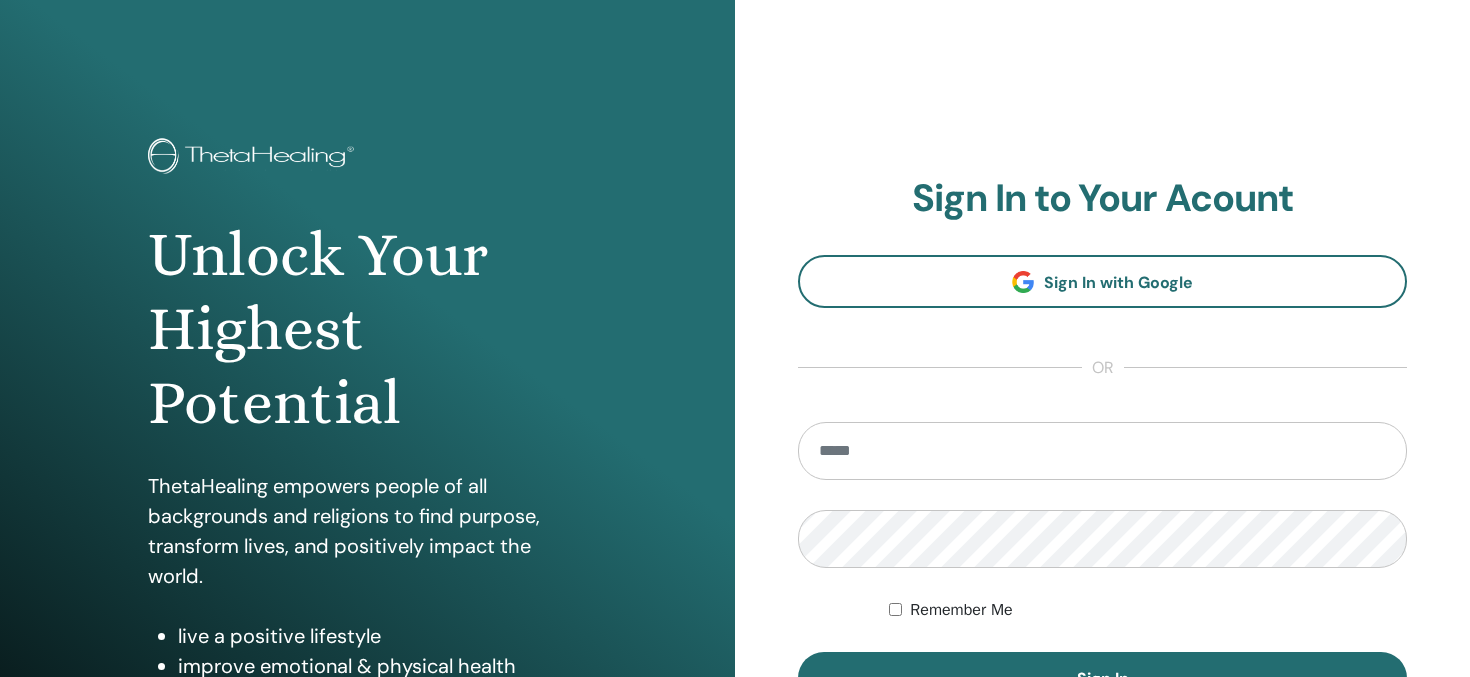 scroll, scrollTop: 0, scrollLeft: 0, axis: both 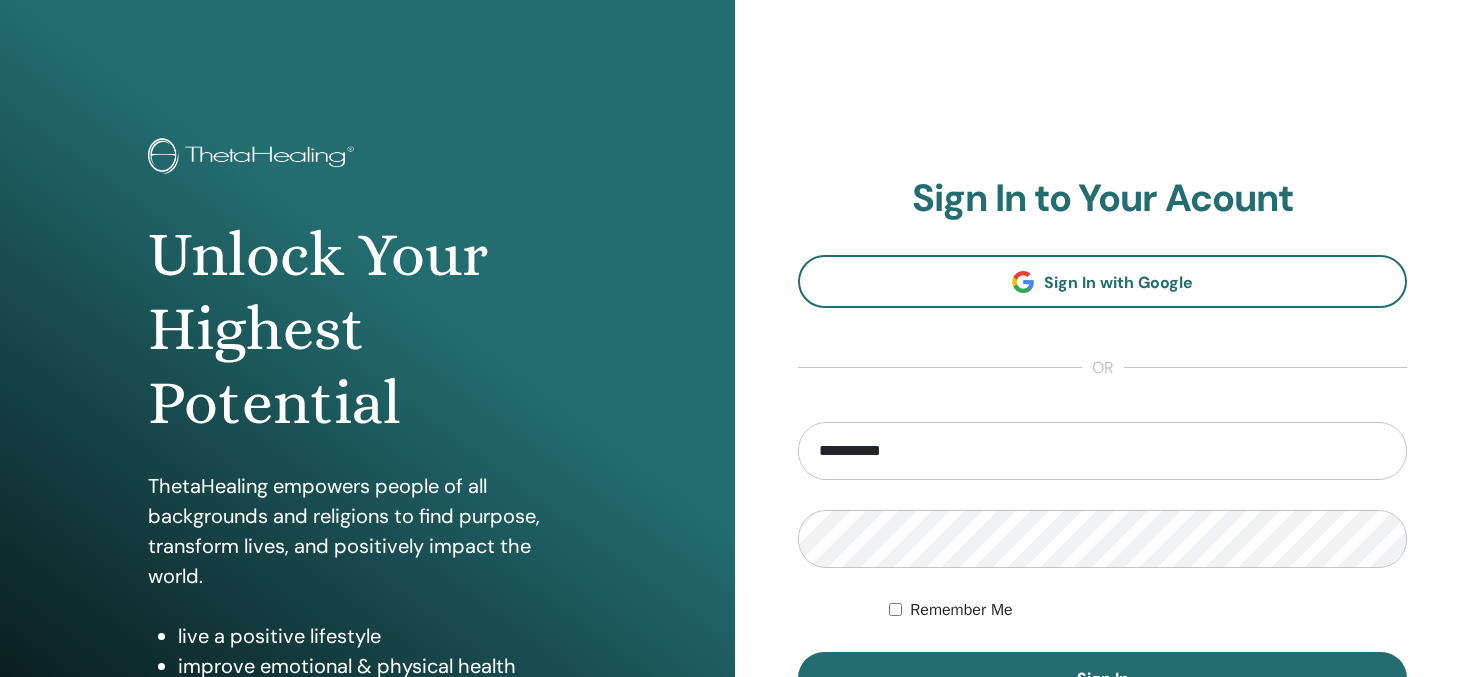 type on "**********" 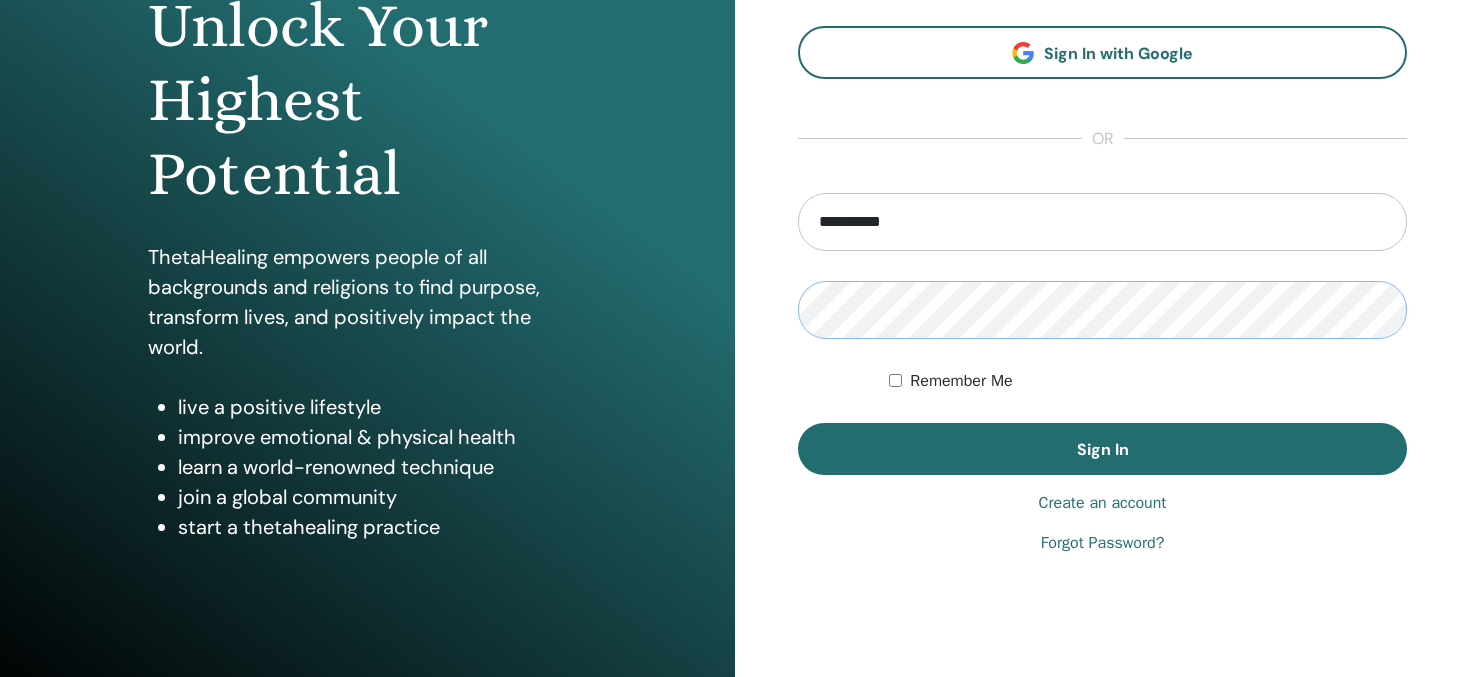 scroll, scrollTop: 230, scrollLeft: 0, axis: vertical 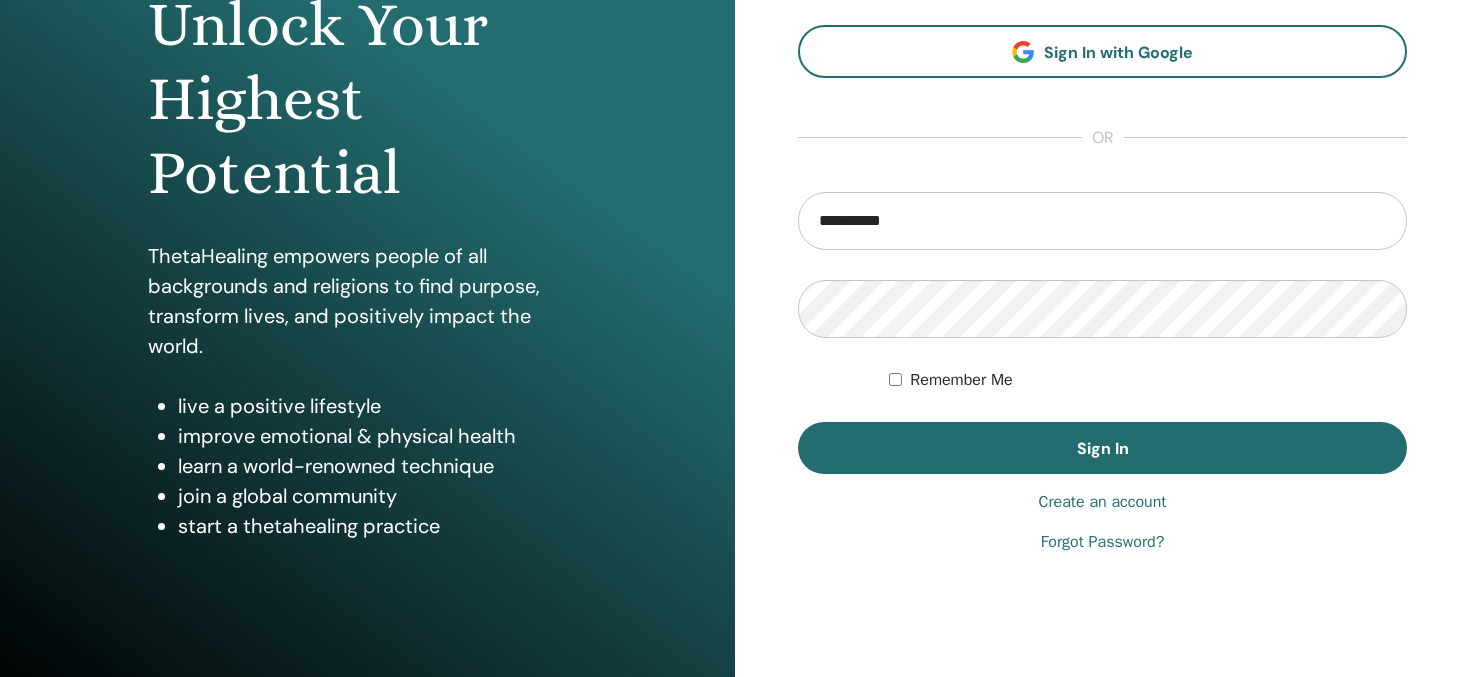 click on "Create an account" at bounding box center (1103, 502) 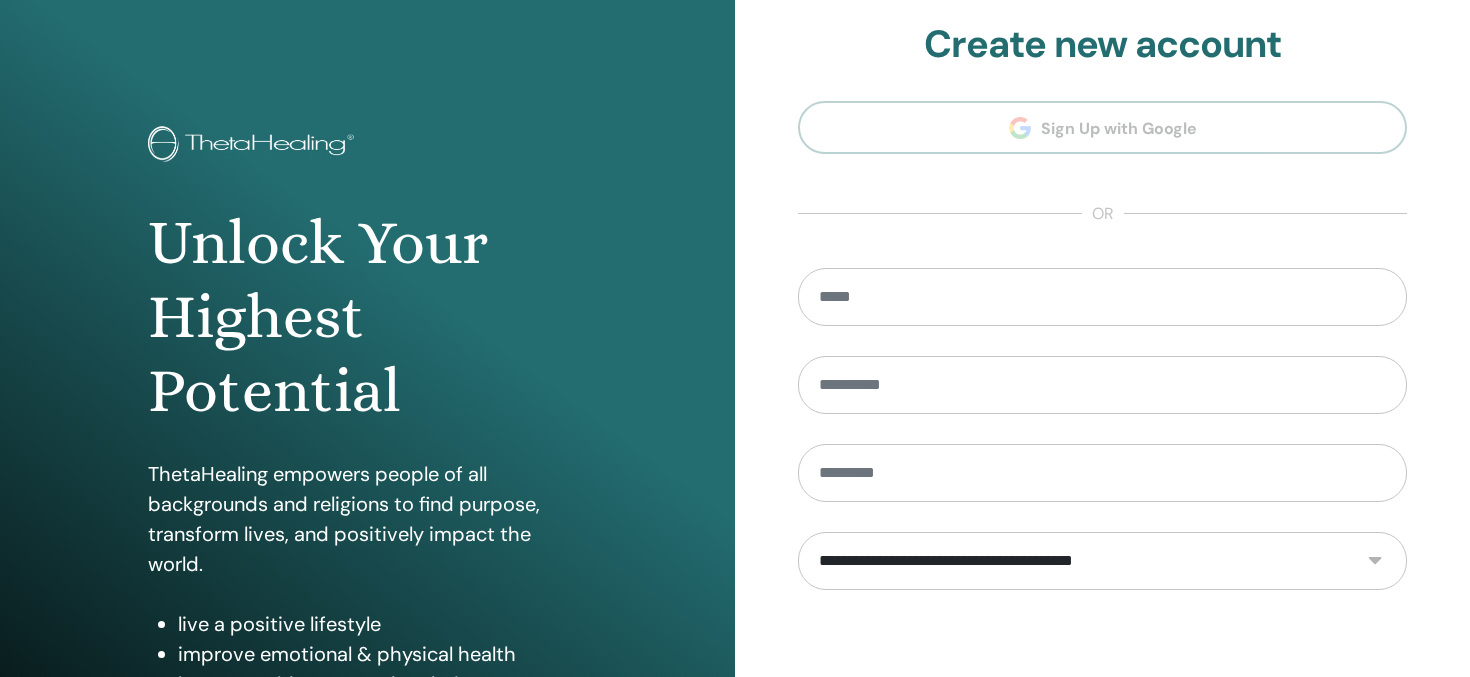 scroll, scrollTop: 0, scrollLeft: 0, axis: both 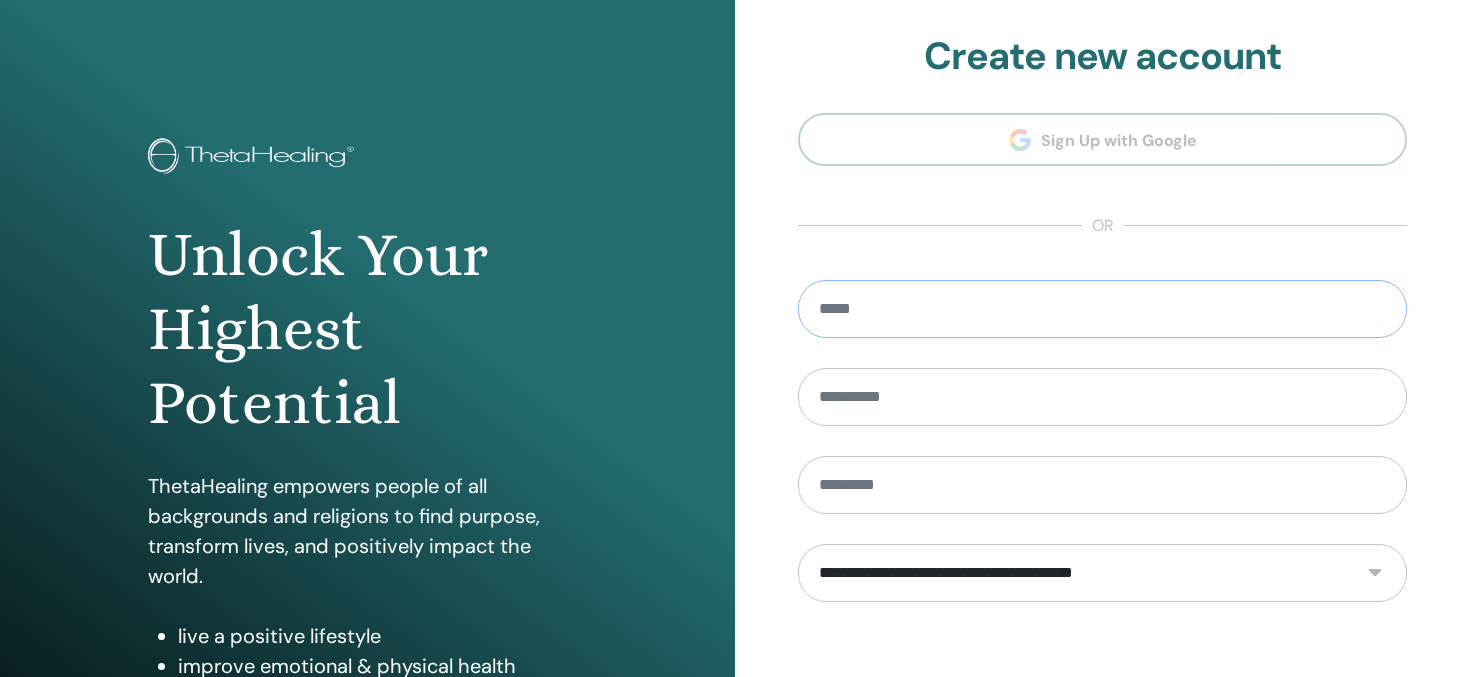 click at bounding box center [1102, 309] 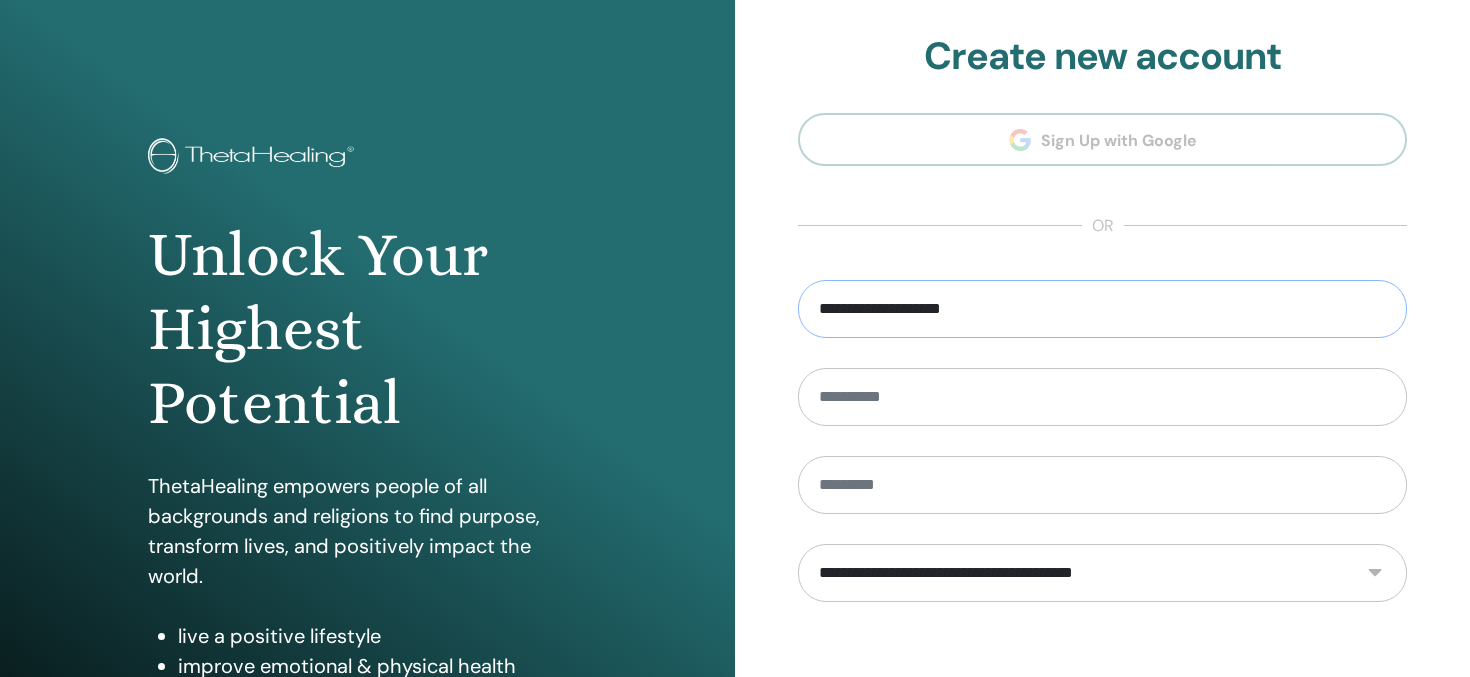 type on "**********" 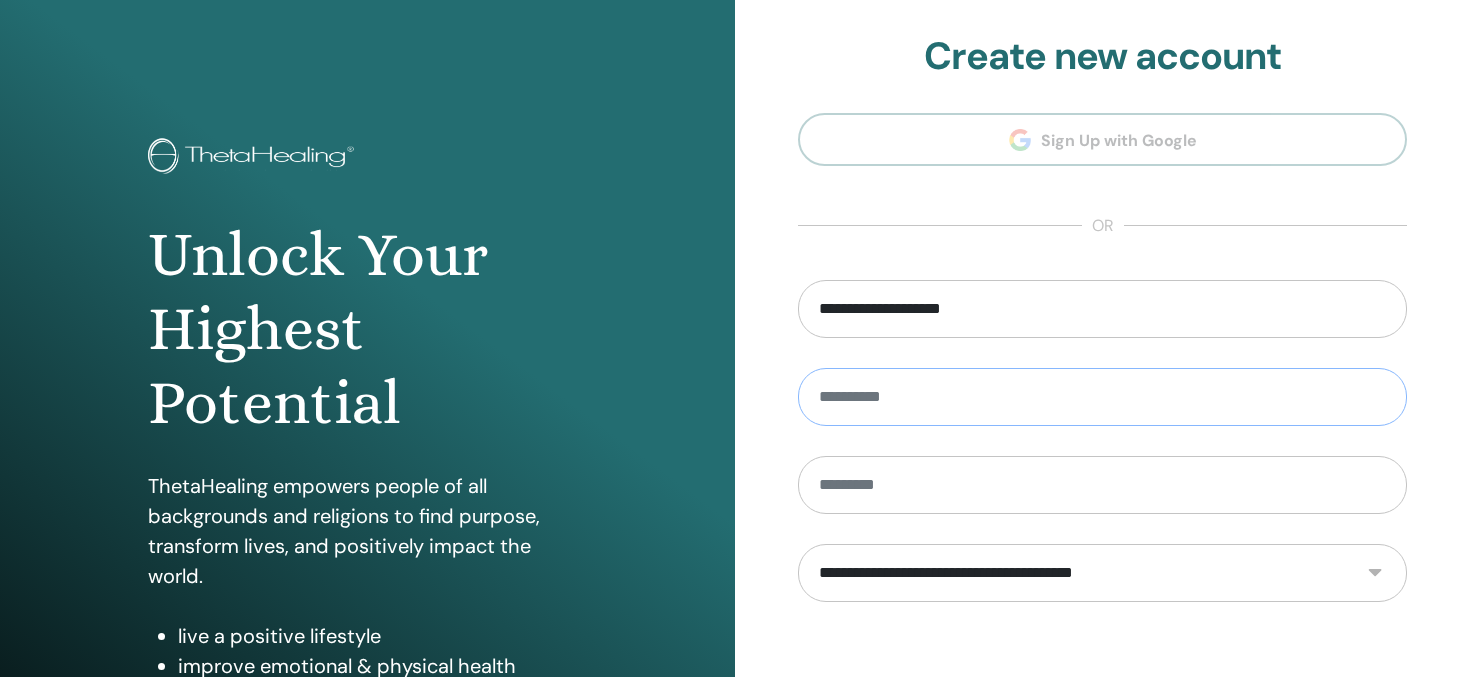 click at bounding box center [1102, 397] 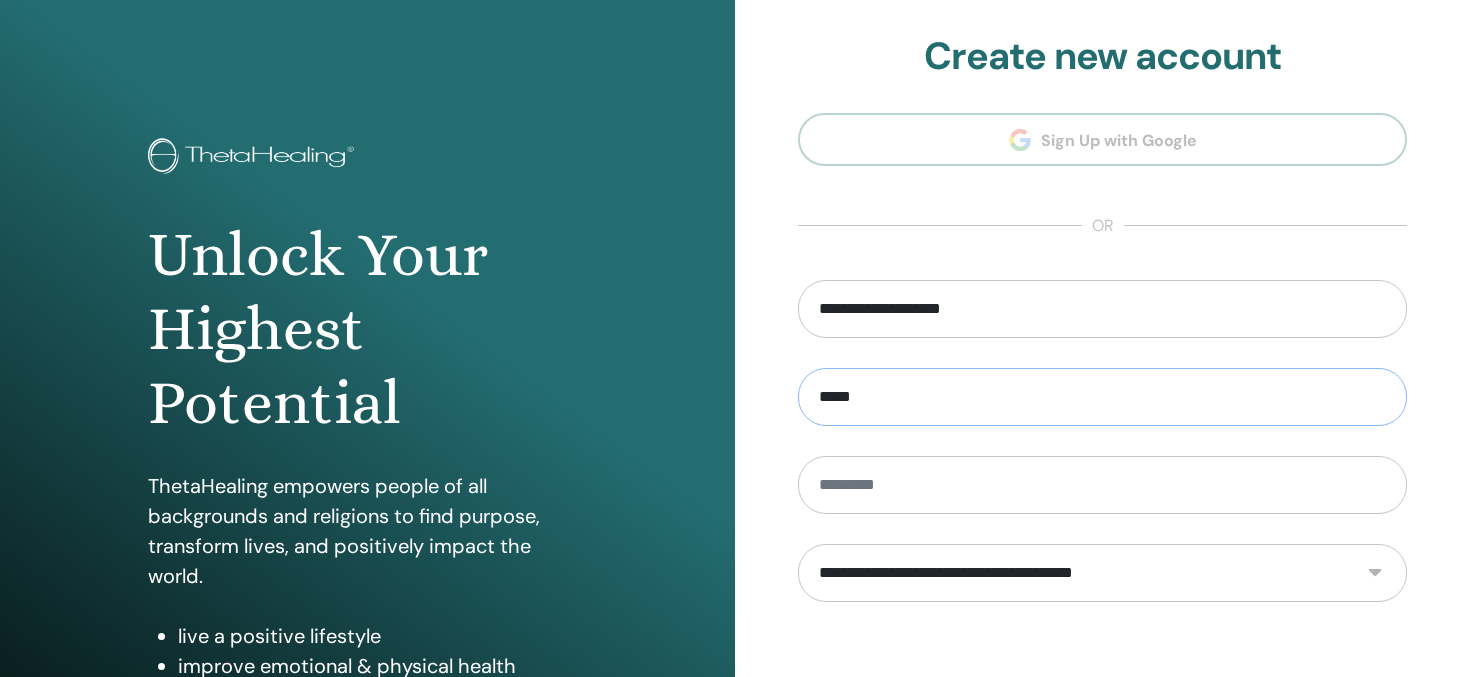 type on "*****" 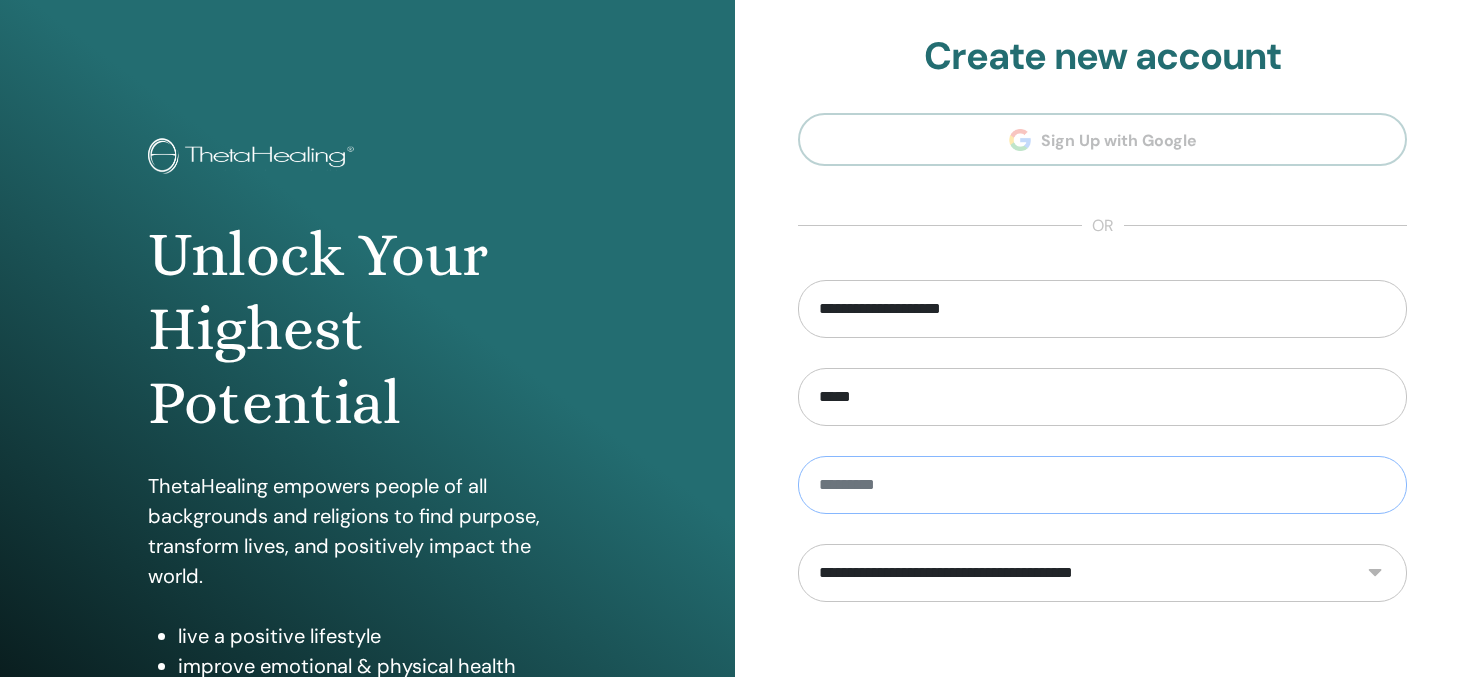 click at bounding box center (1102, 485) 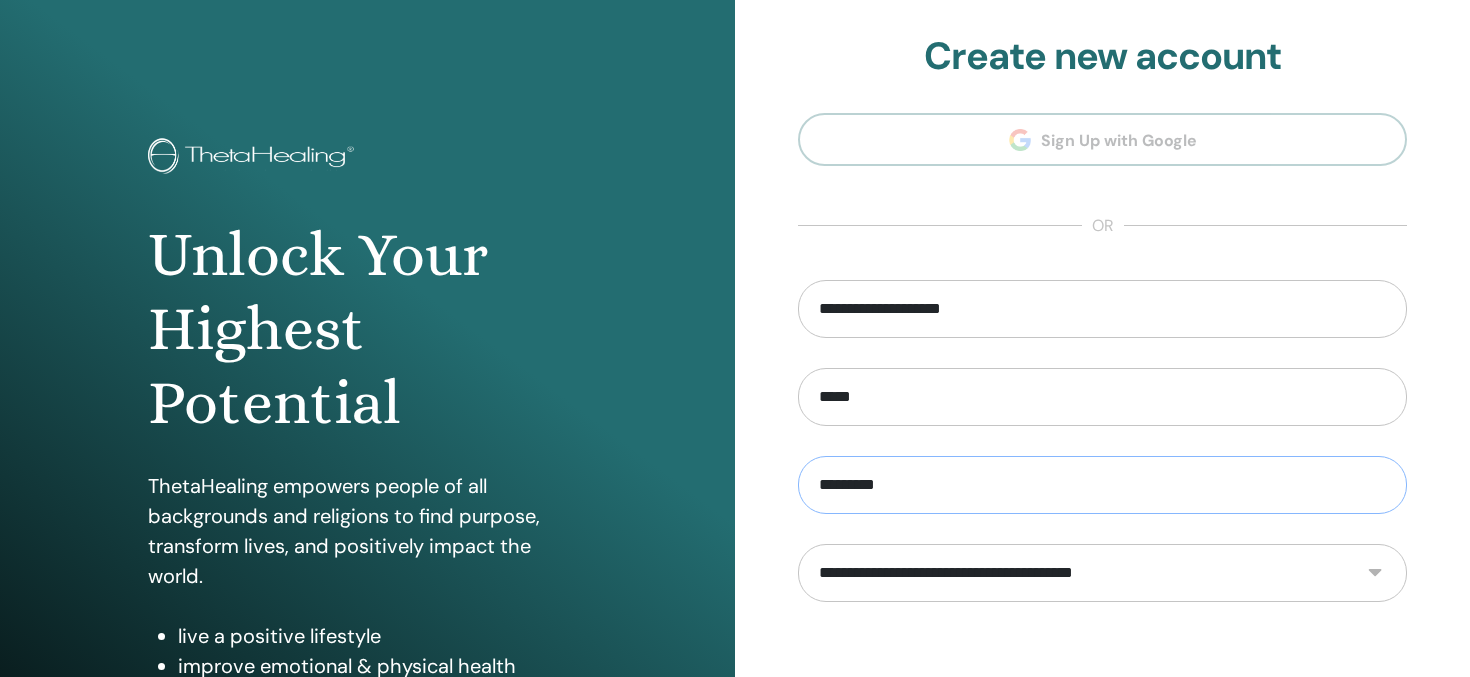 type on "*********" 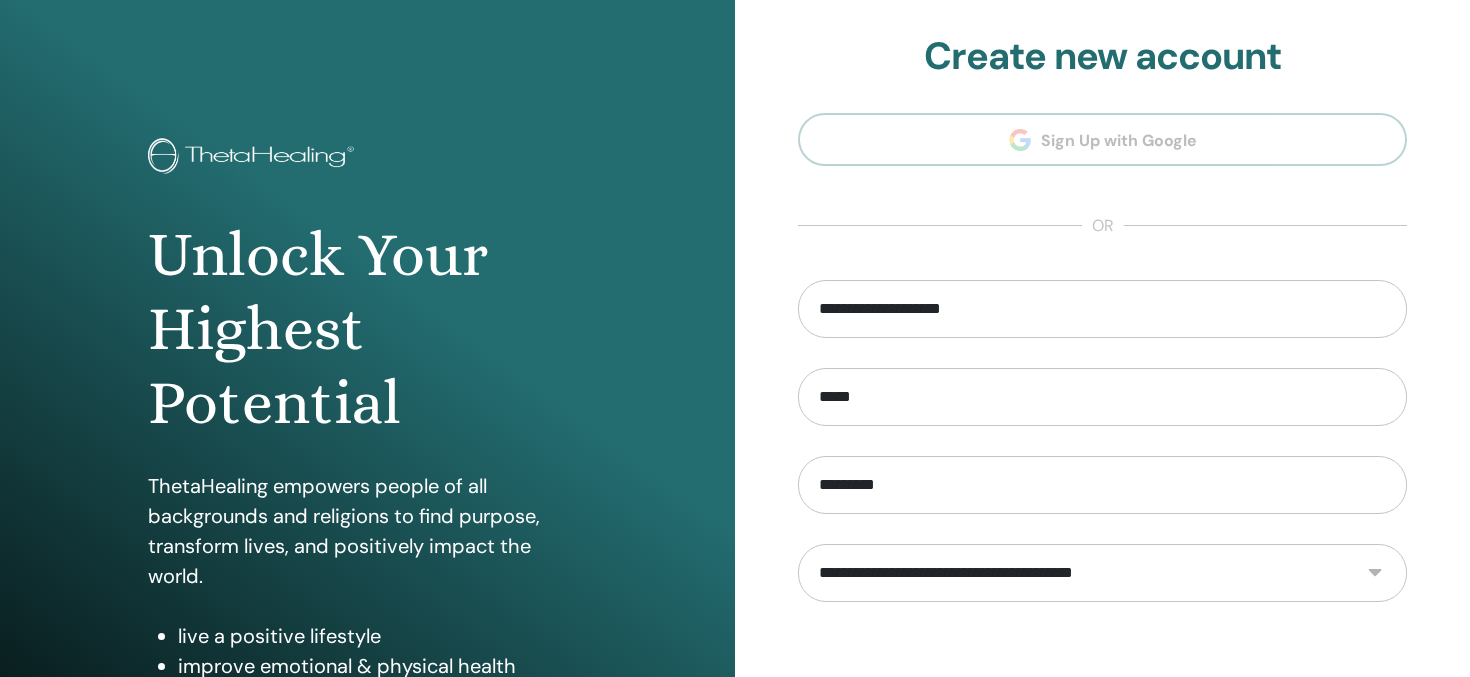 click on "**********" at bounding box center [1102, 573] 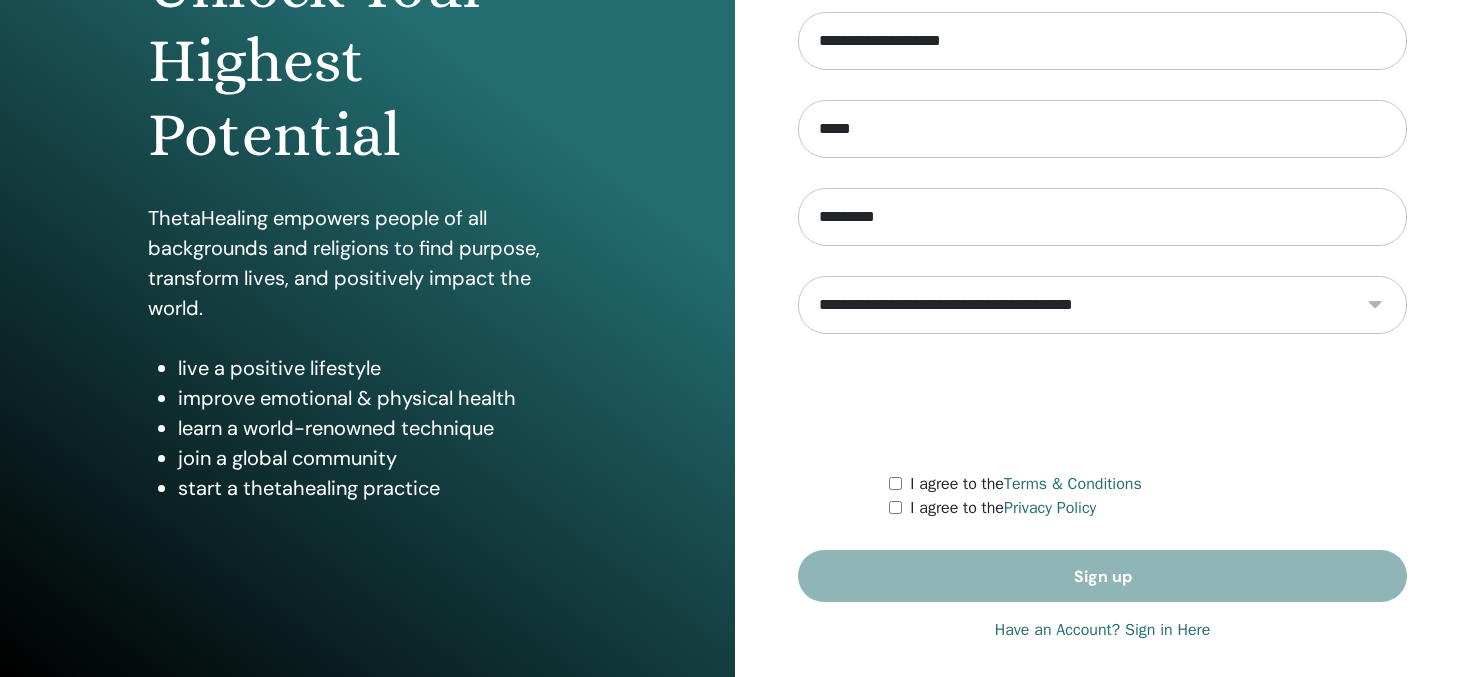 scroll, scrollTop: 283, scrollLeft: 0, axis: vertical 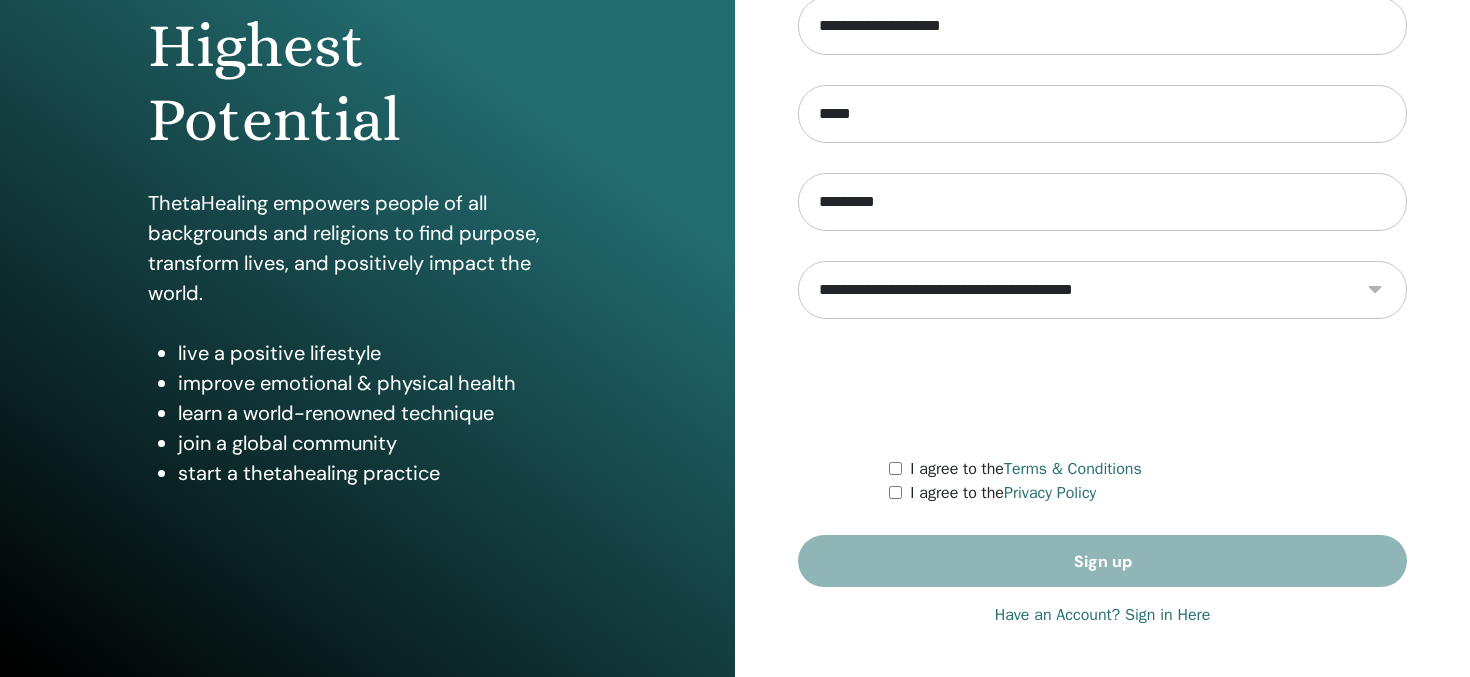 click on "**********" at bounding box center (1102, 290) 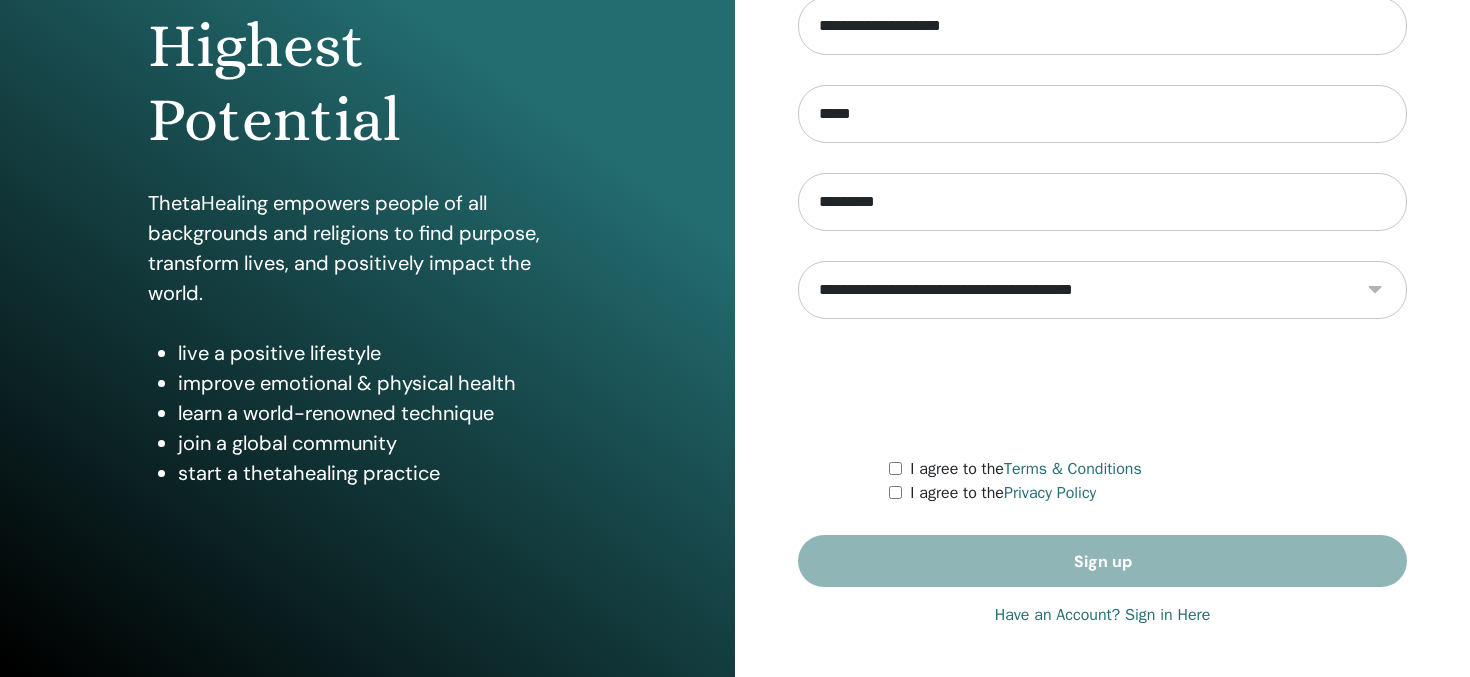 select on "***" 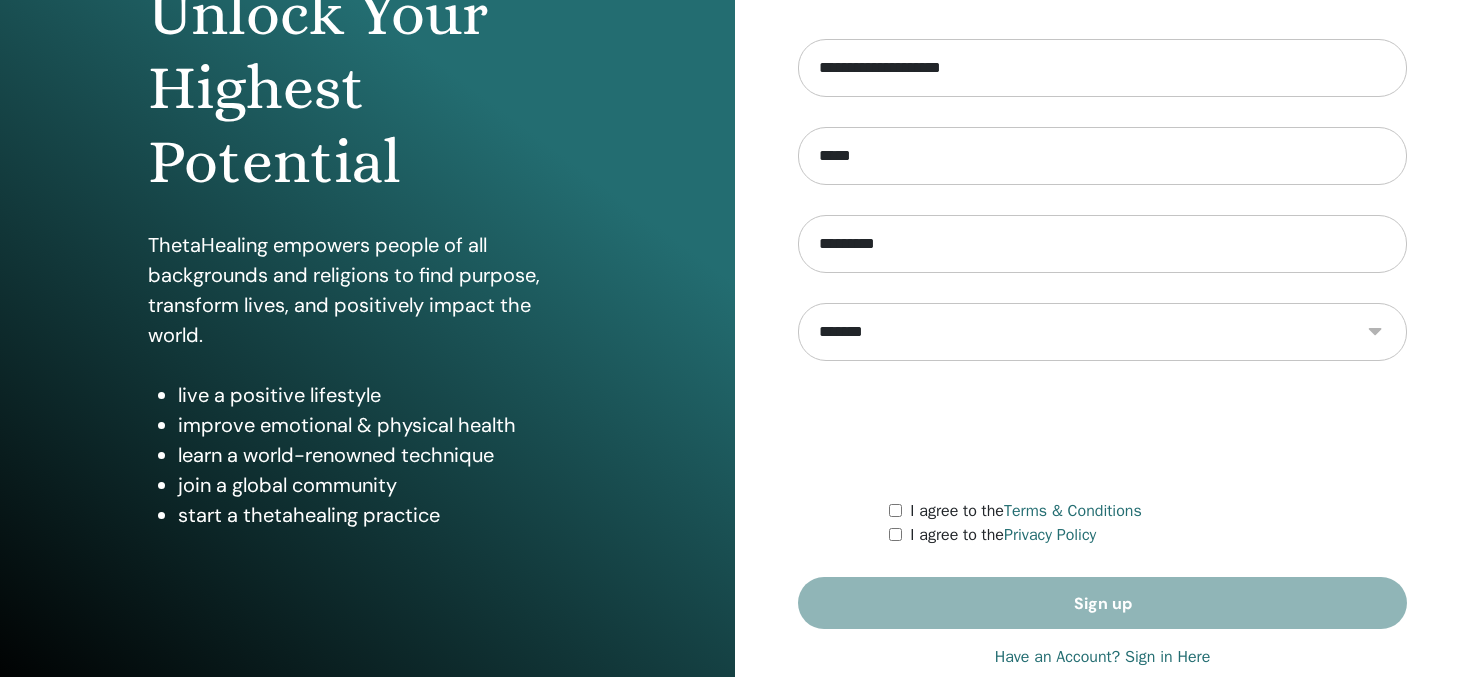 scroll, scrollTop: 283, scrollLeft: 0, axis: vertical 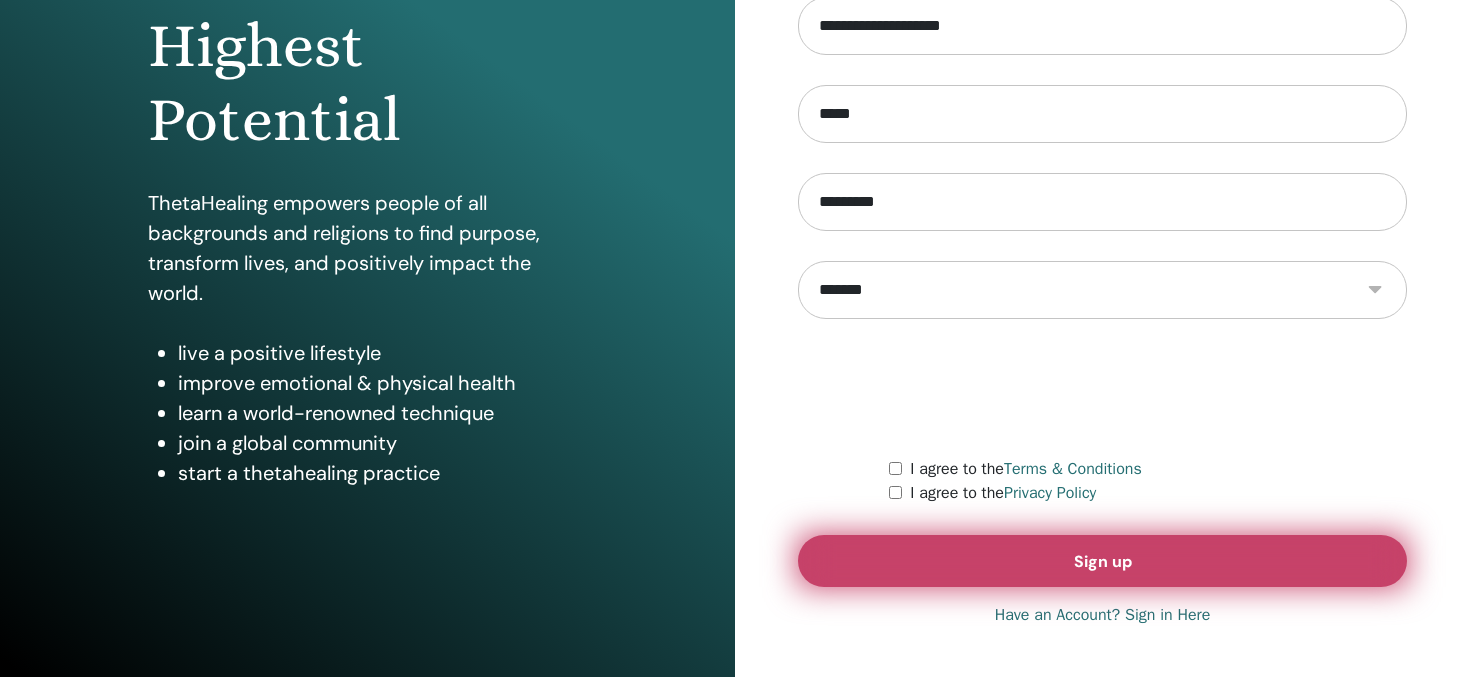 click on "Sign up" at bounding box center [1102, 561] 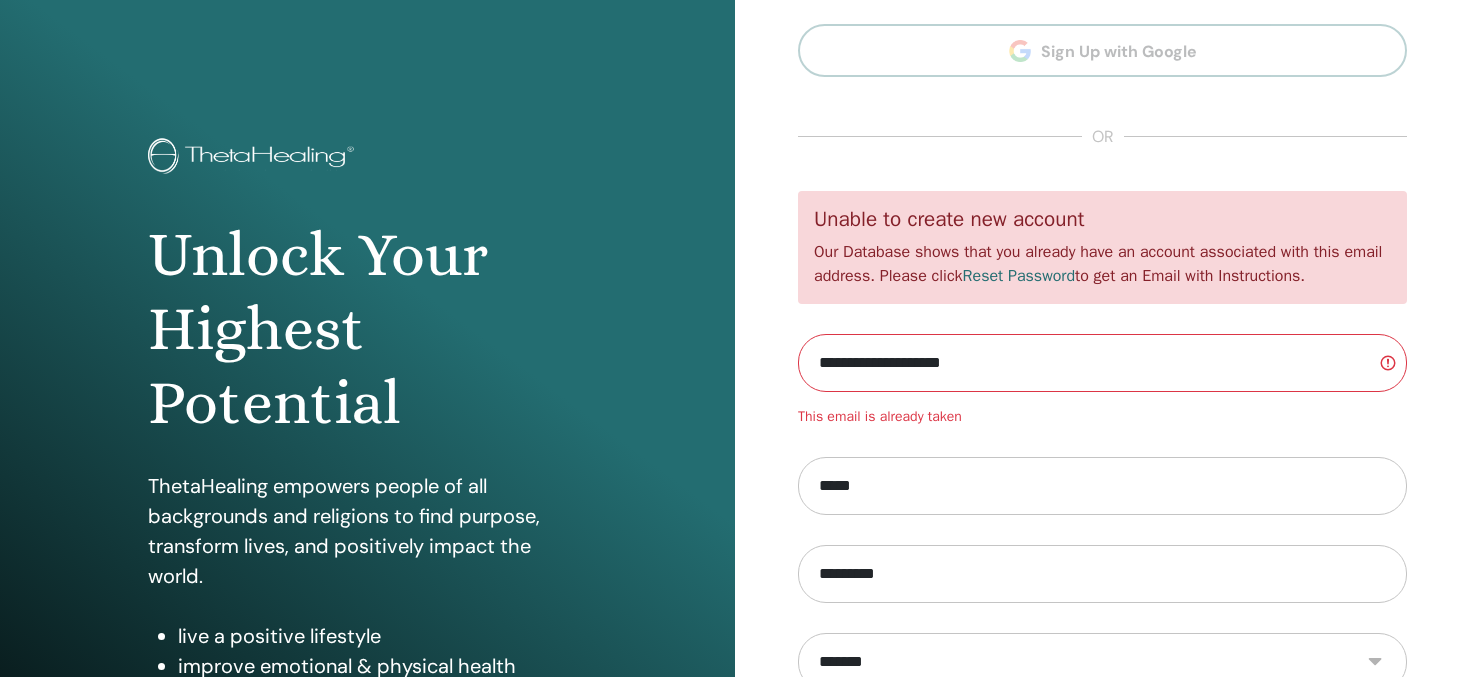 scroll, scrollTop: 0, scrollLeft: 0, axis: both 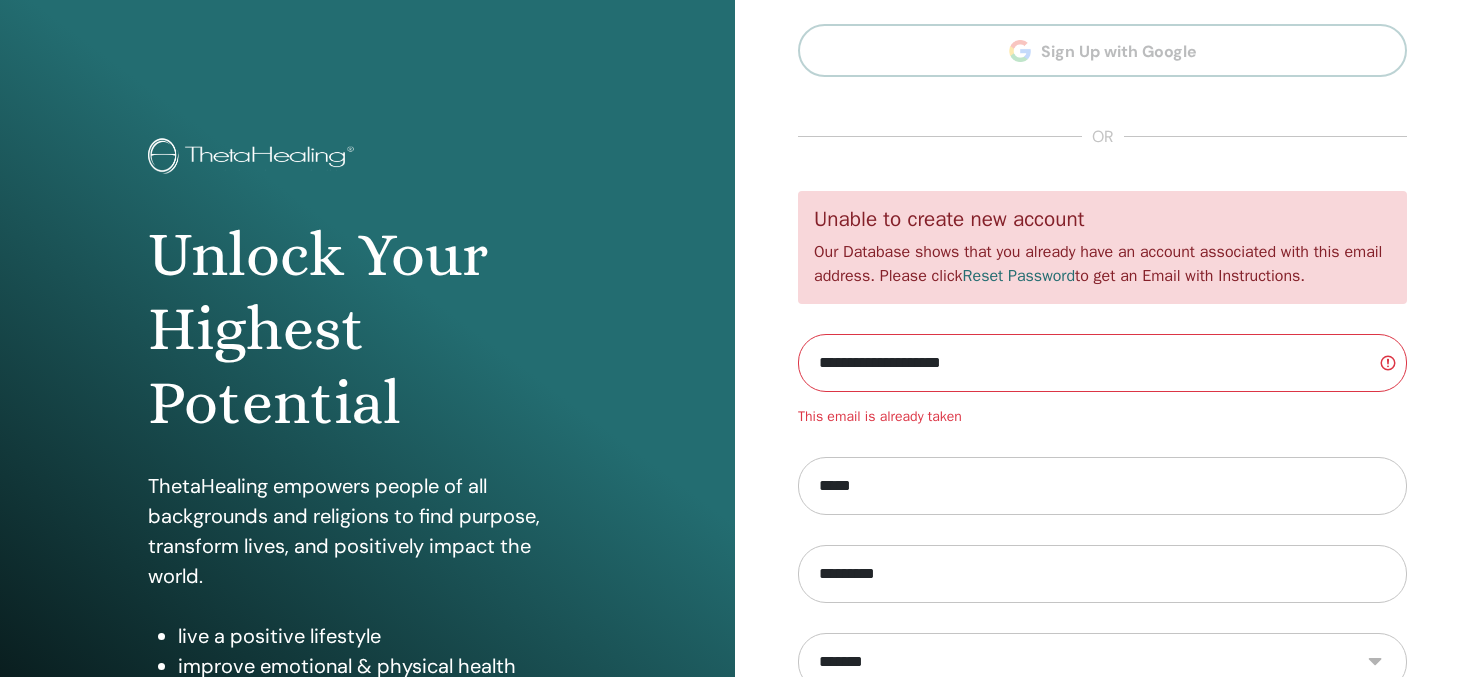 click on "Reset Password" at bounding box center [1019, 276] 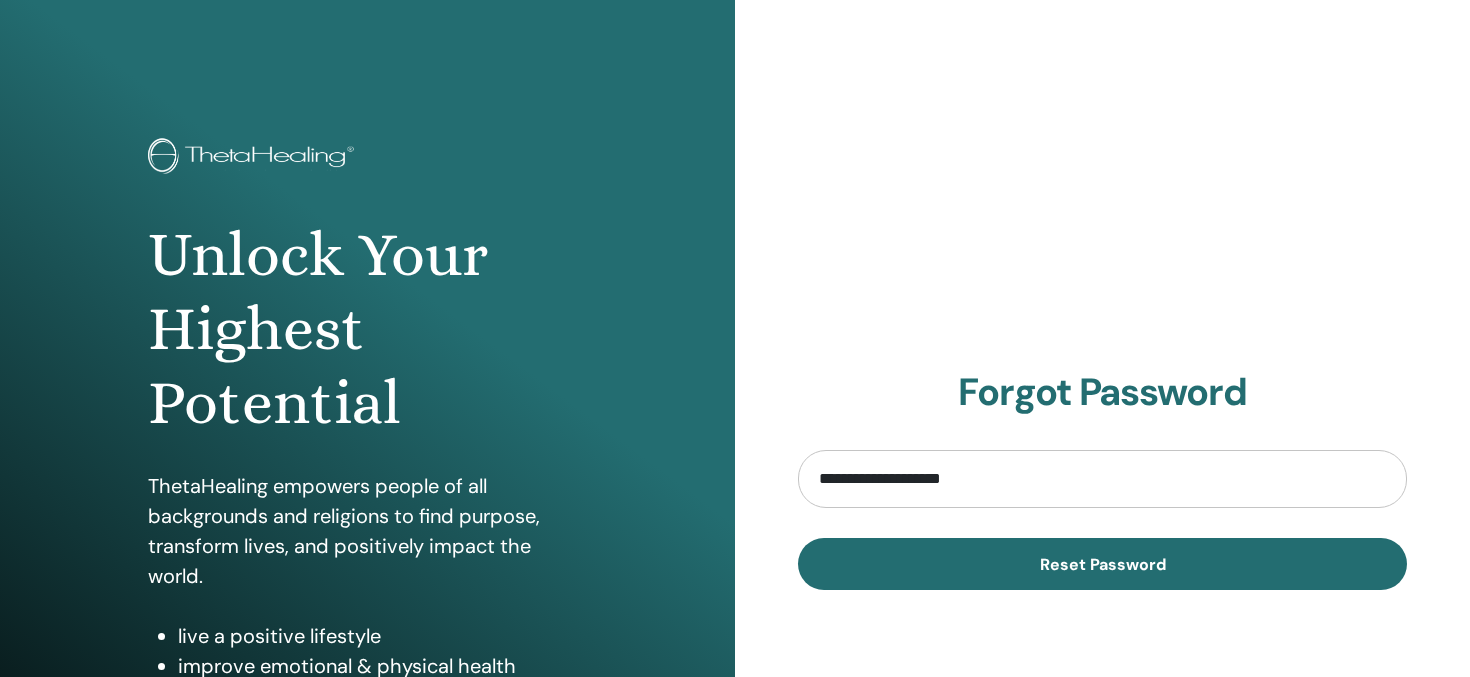 scroll, scrollTop: 0, scrollLeft: 0, axis: both 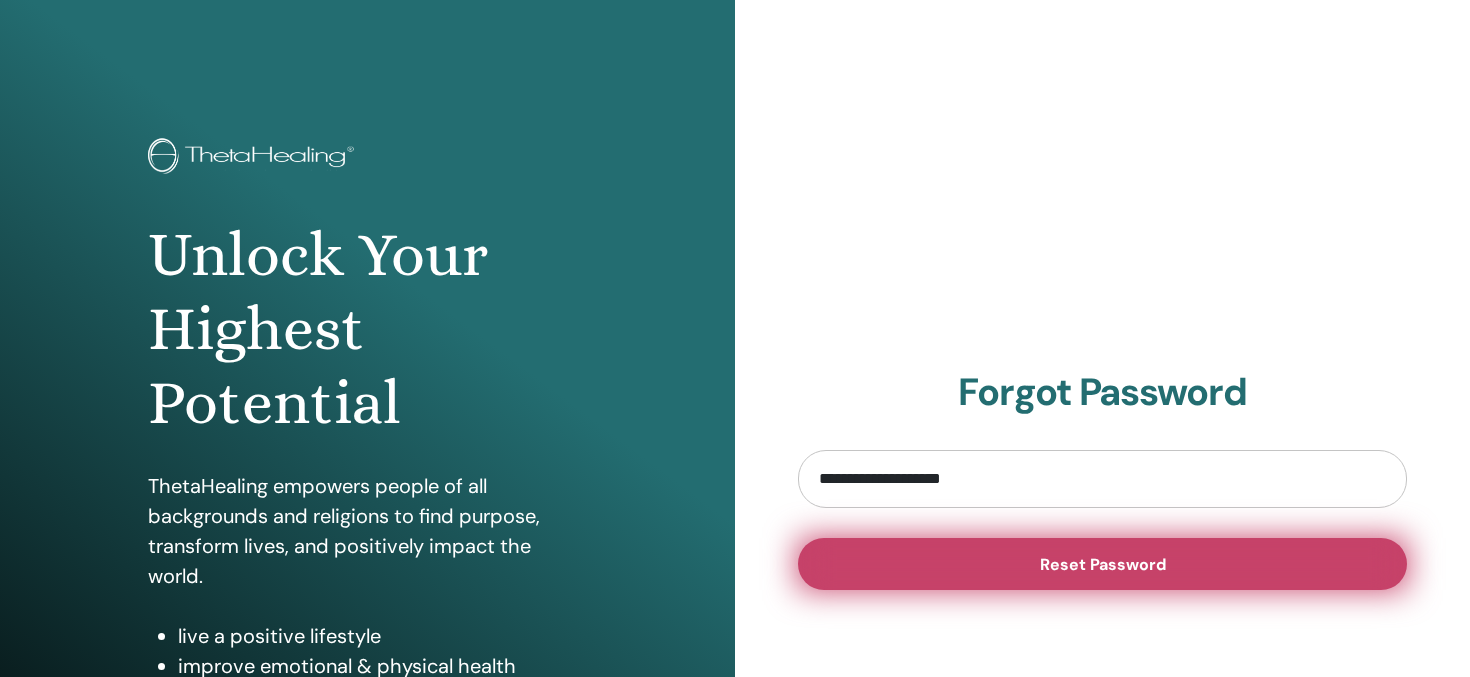 click on "Reset Password" at bounding box center (1103, 564) 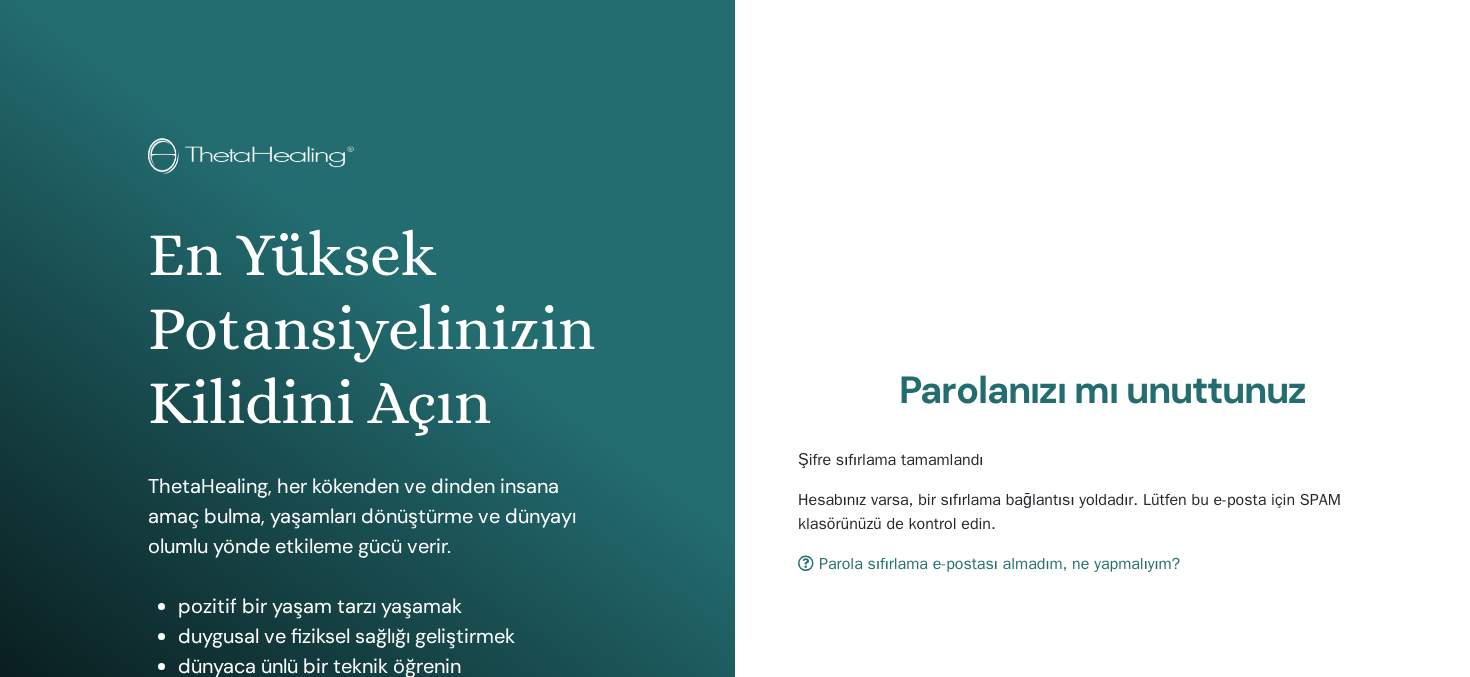 scroll, scrollTop: 0, scrollLeft: 0, axis: both 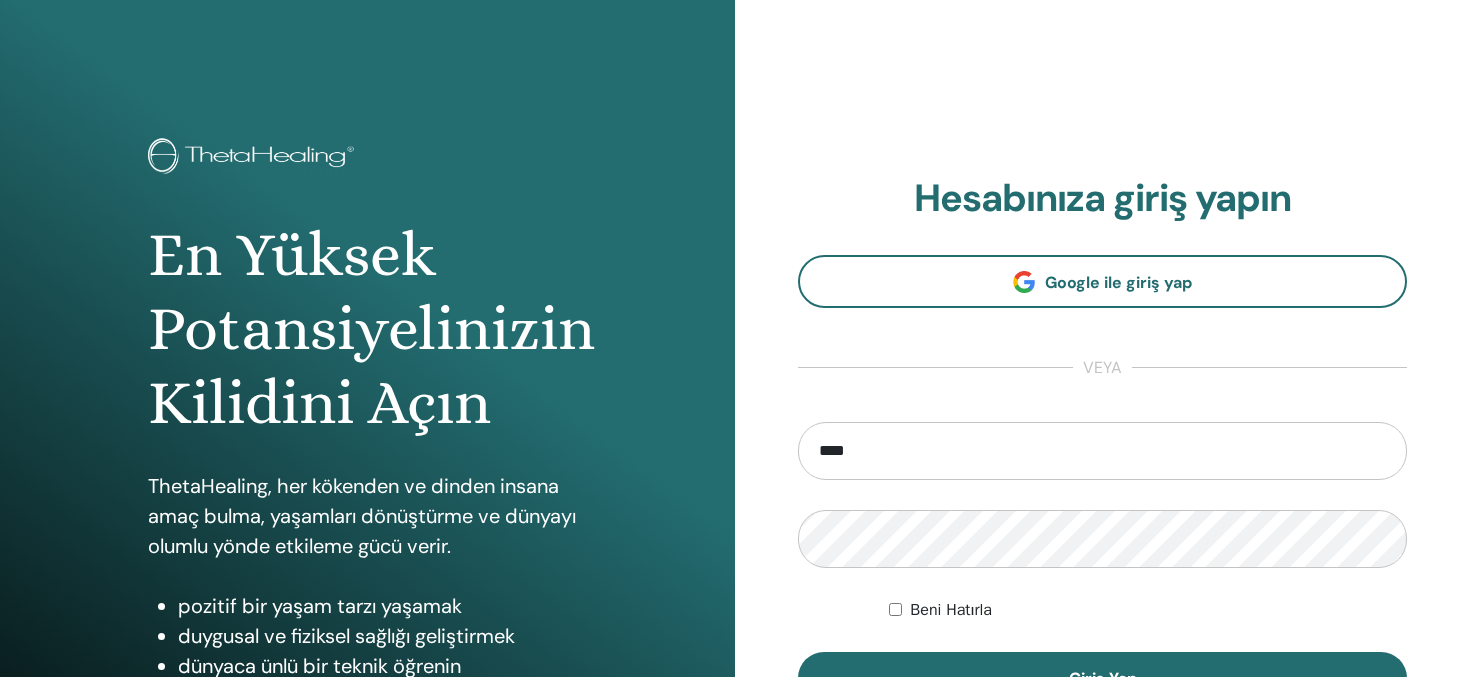 type on "**********" 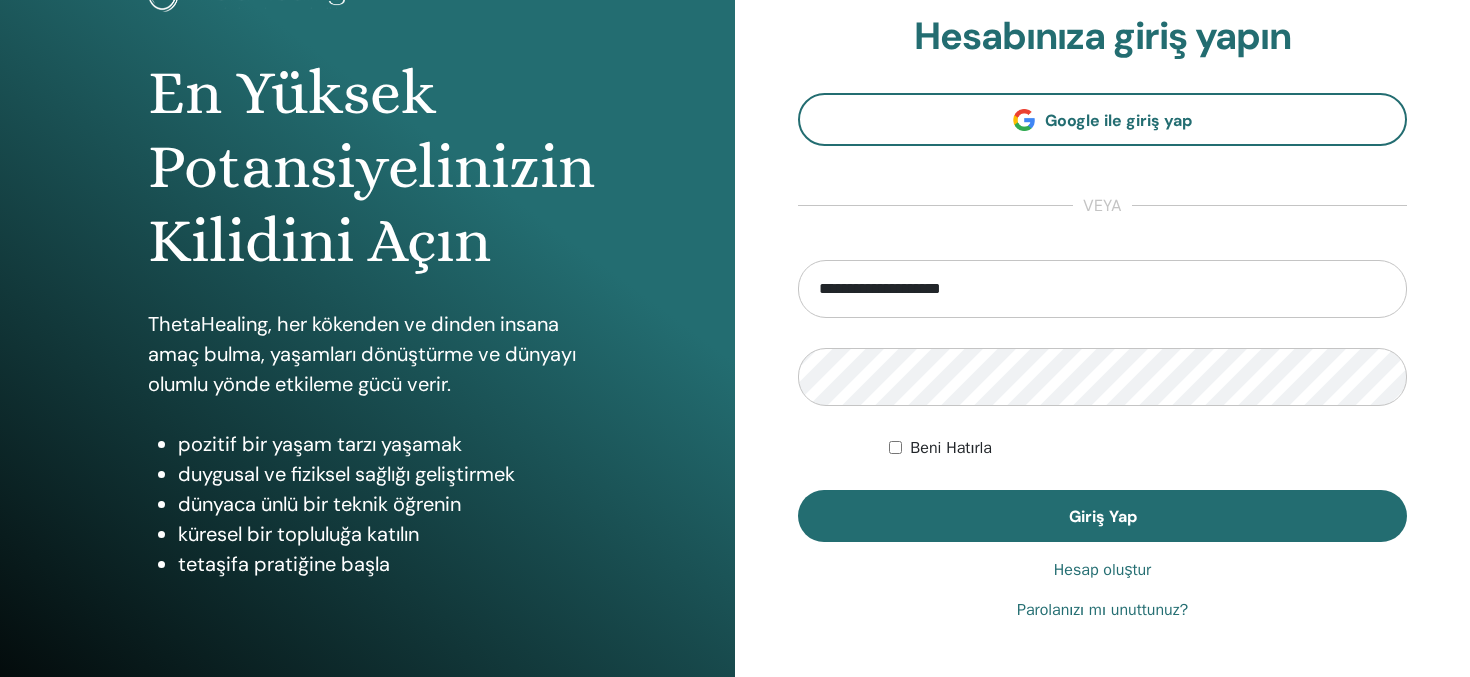scroll, scrollTop: 179, scrollLeft: 0, axis: vertical 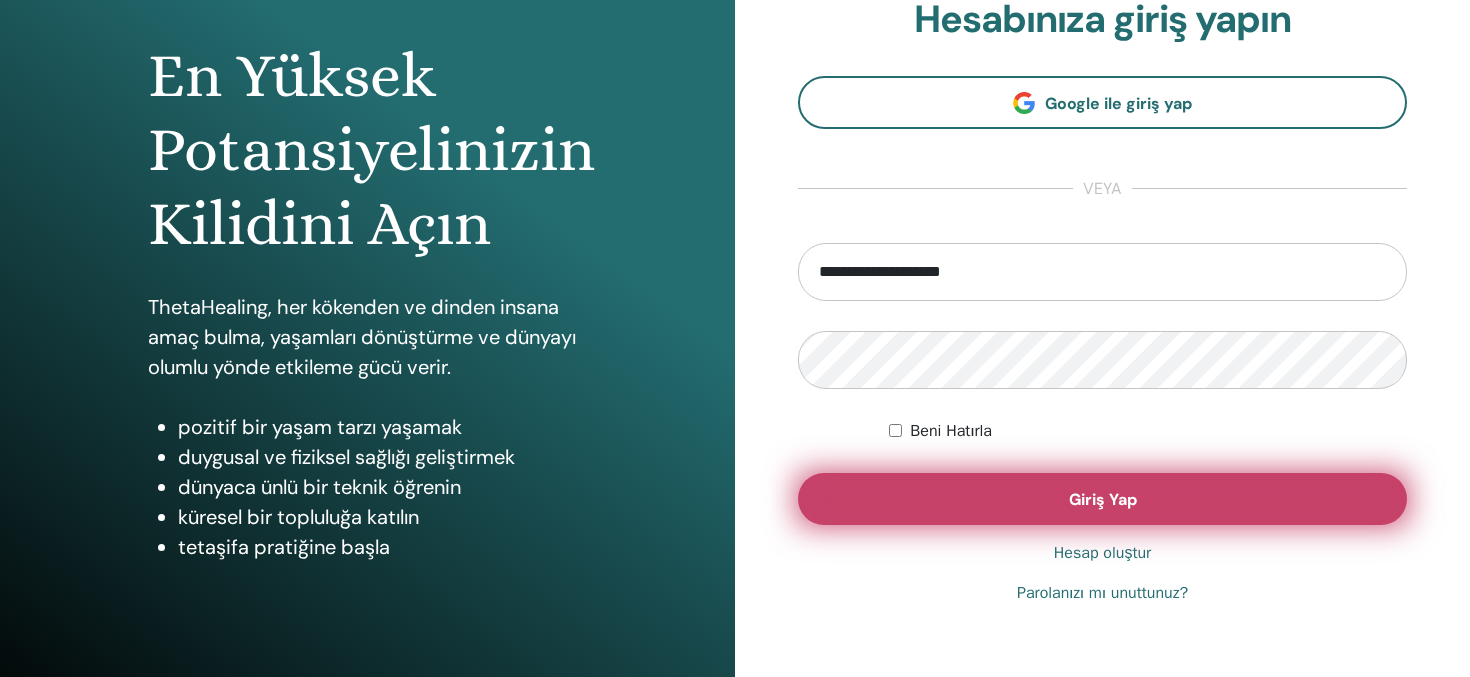 click on "Giriş Yap" at bounding box center [1102, 499] 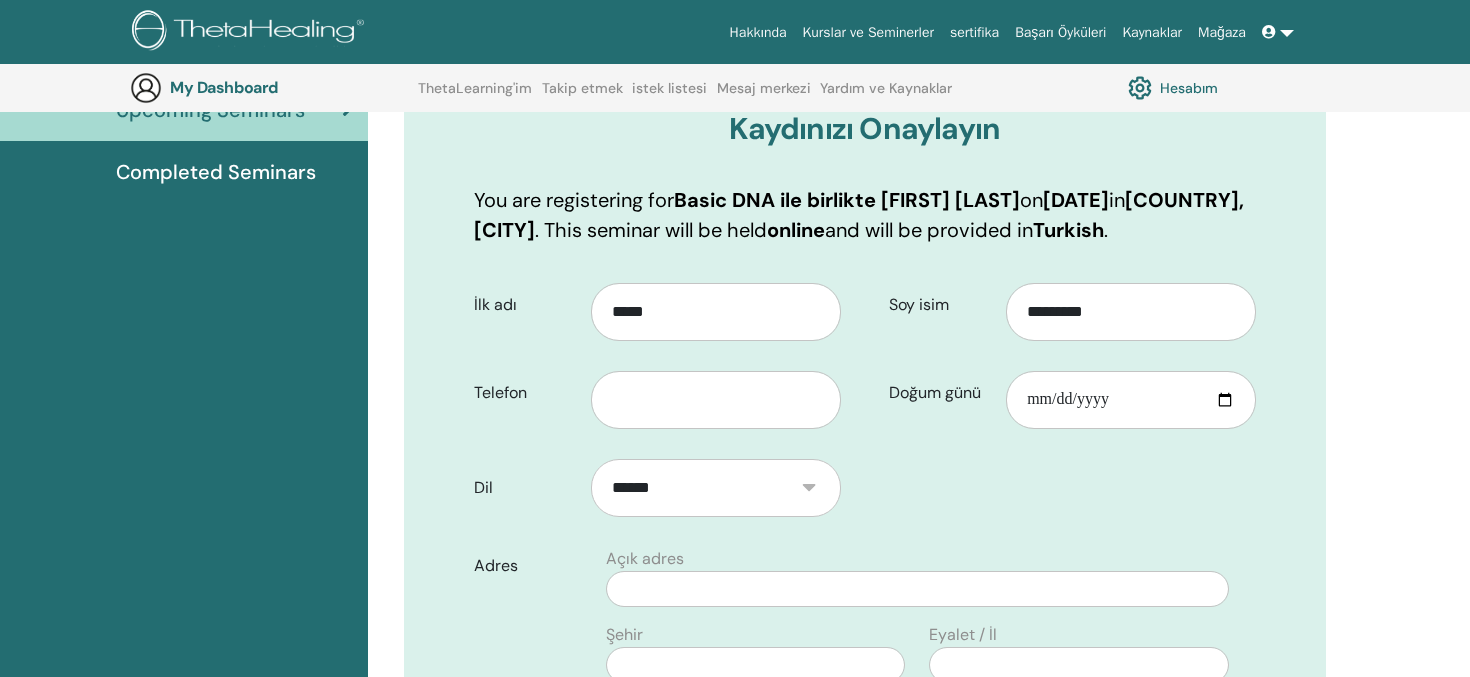 scroll, scrollTop: 248, scrollLeft: 0, axis: vertical 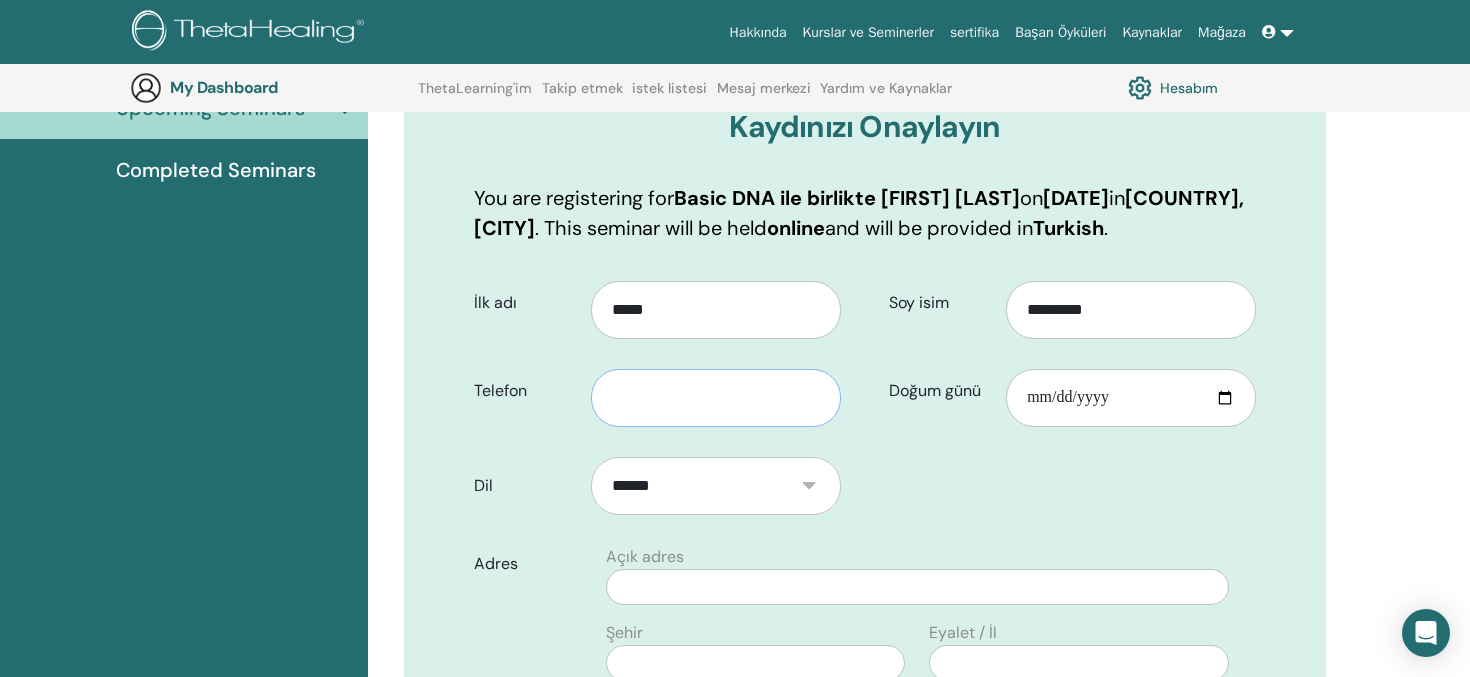 click at bounding box center [716, 398] 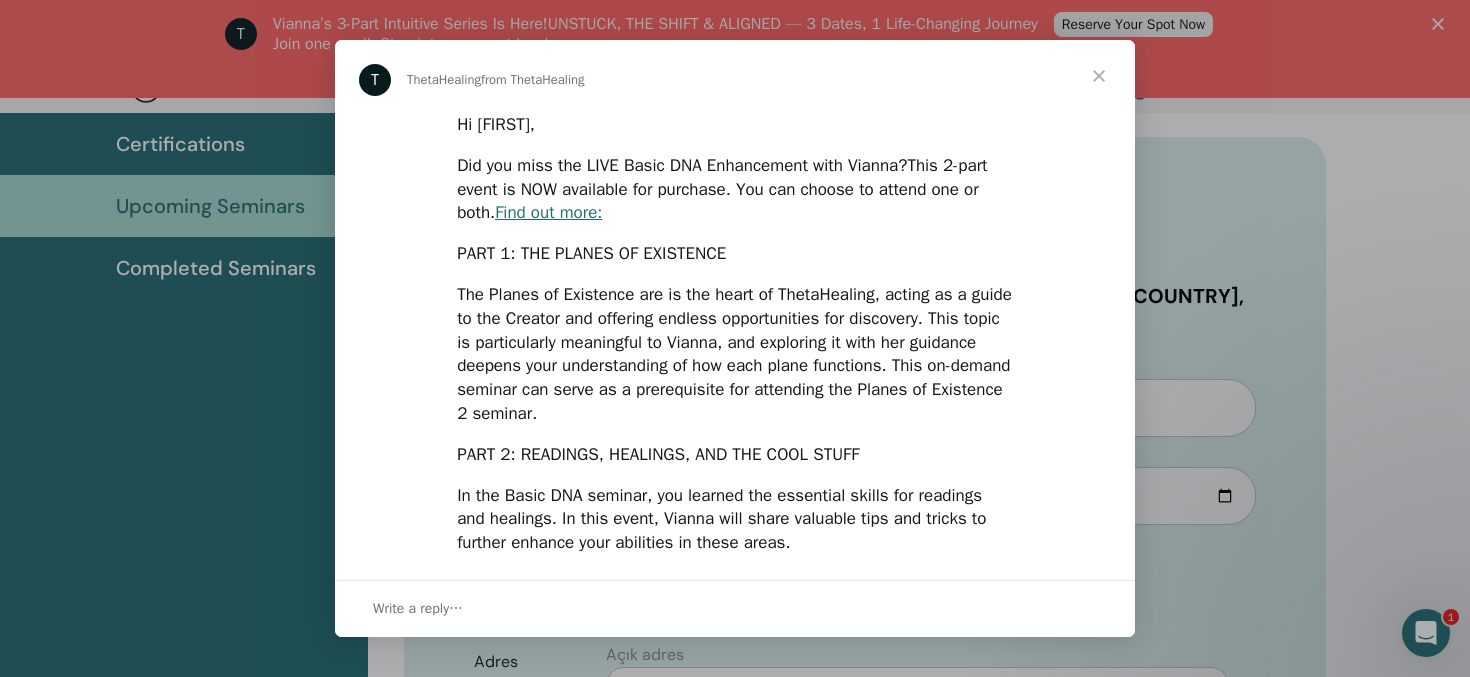 scroll, scrollTop: 0, scrollLeft: 0, axis: both 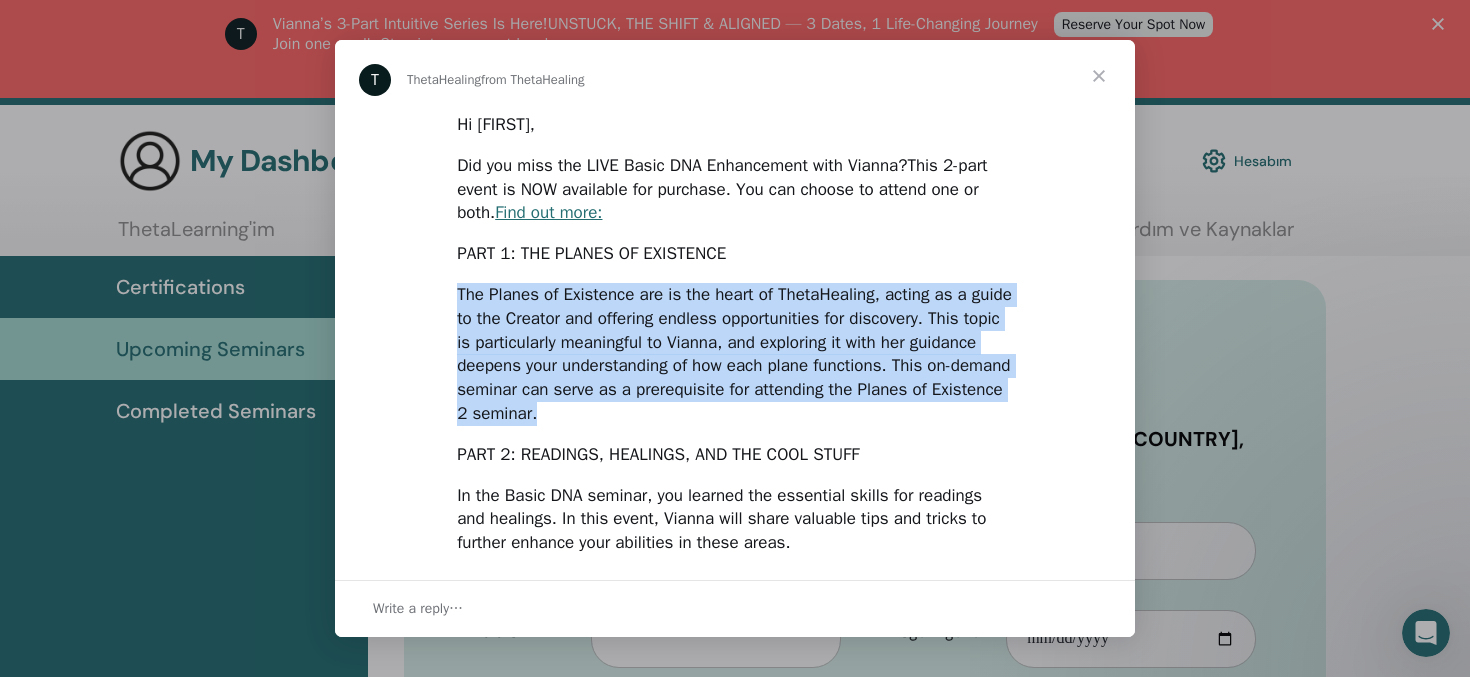 drag, startPoint x: 875, startPoint y: 418, endPoint x: 958, endPoint y: 294, distance: 149.21461 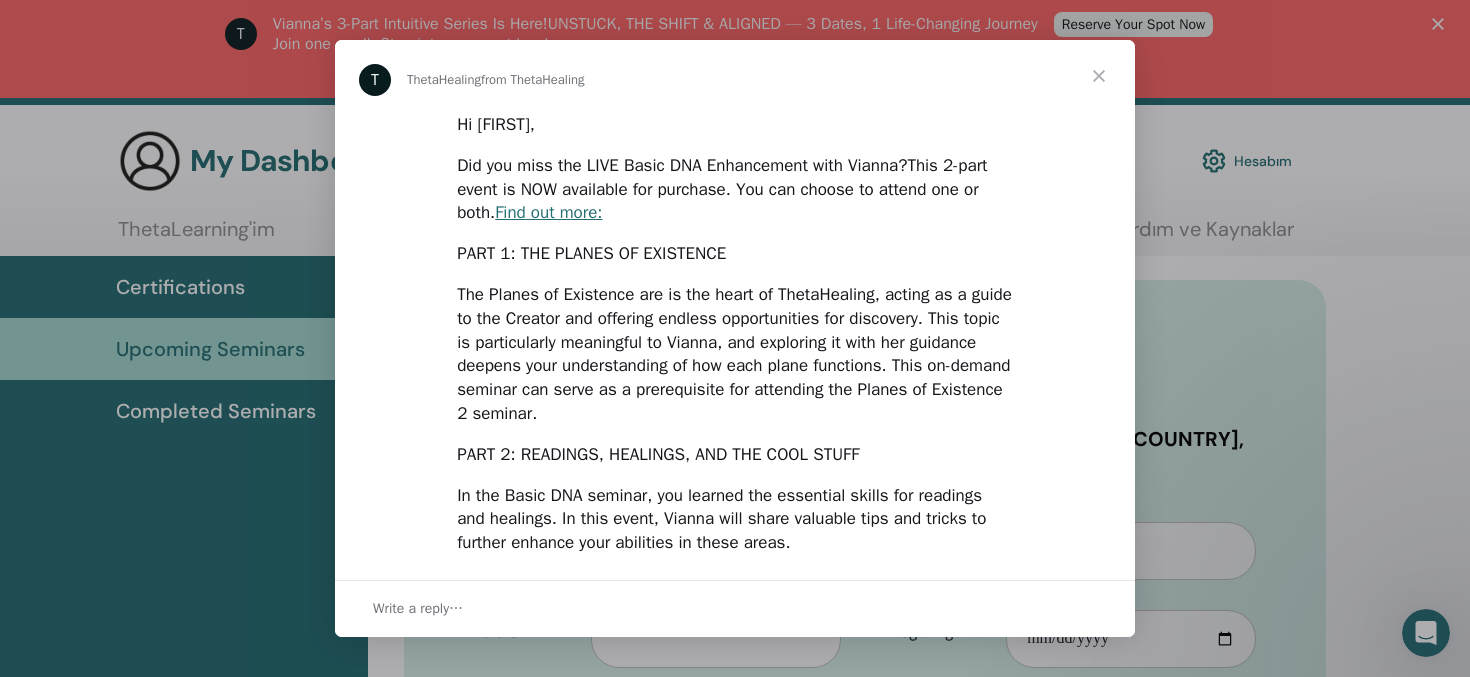click at bounding box center [1099, 76] 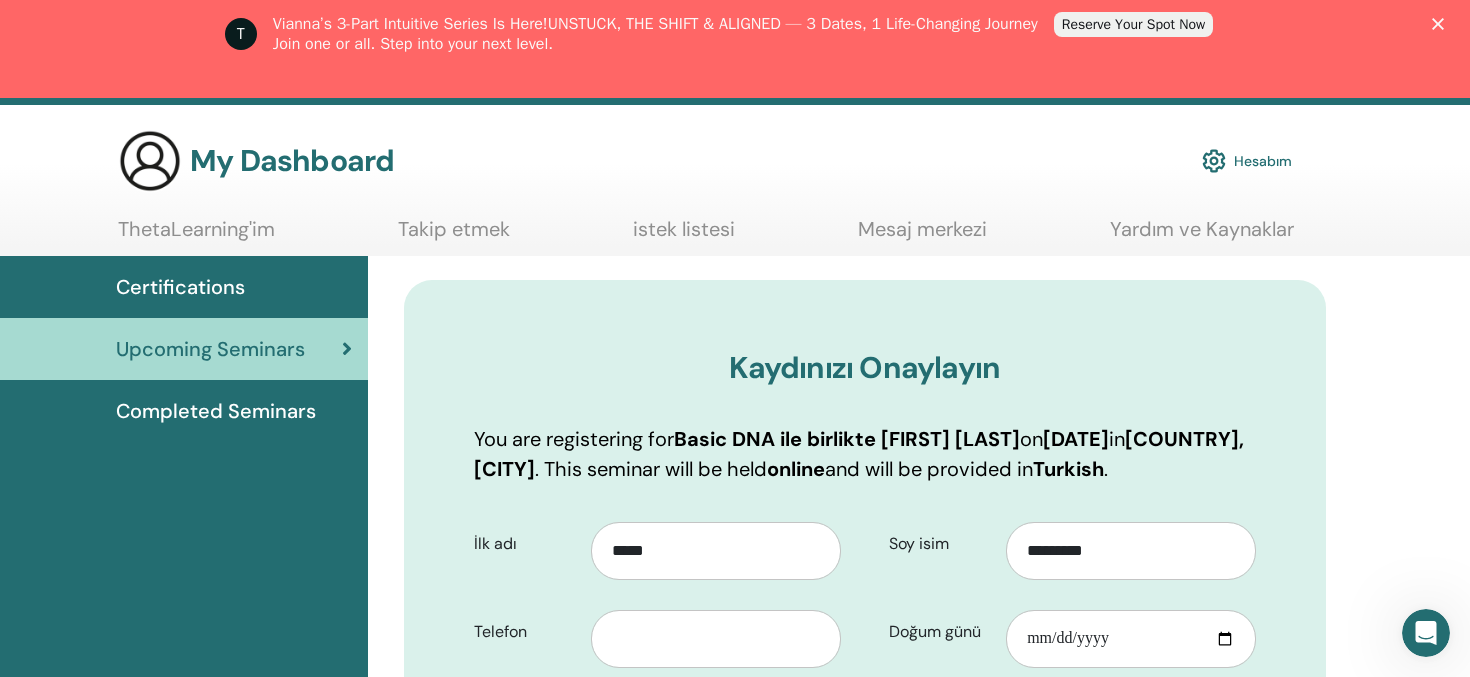 scroll, scrollTop: 17, scrollLeft: 0, axis: vertical 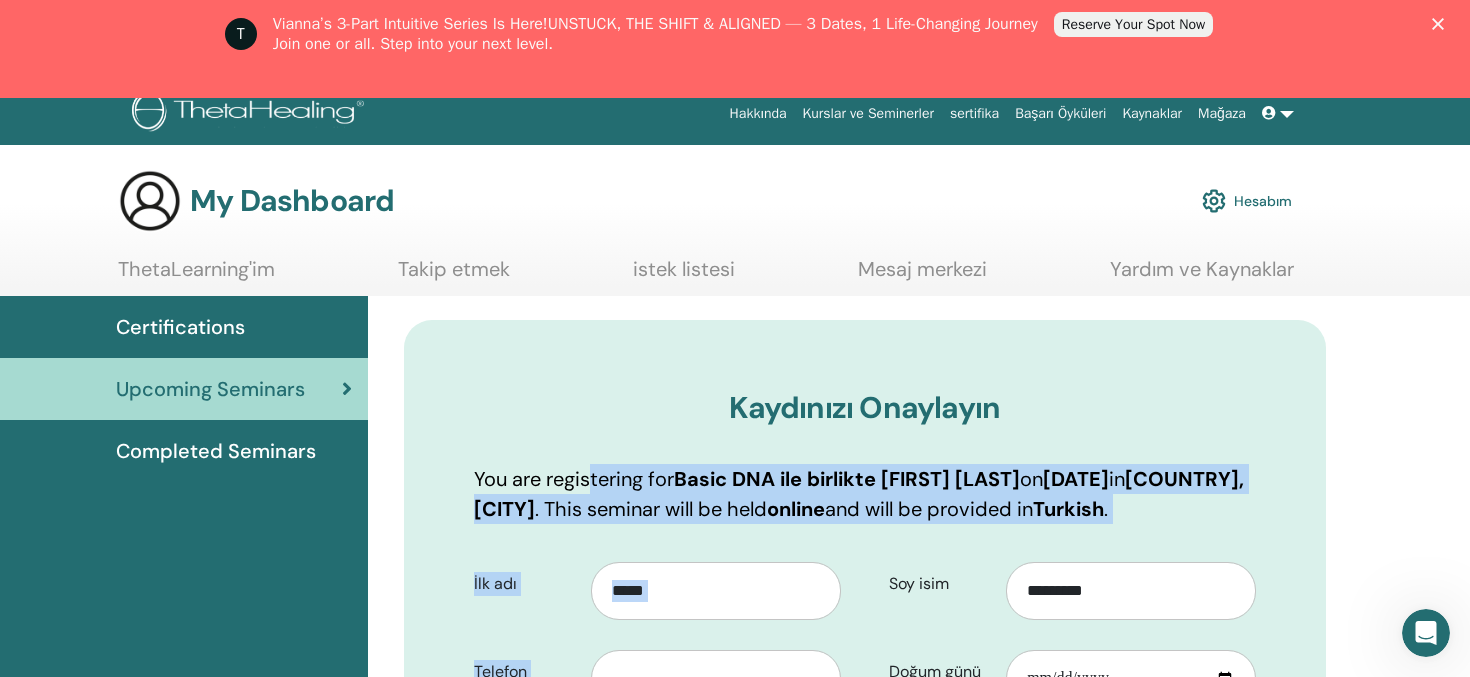 drag, startPoint x: 953, startPoint y: 559, endPoint x: 594, endPoint y: 438, distance: 378.843 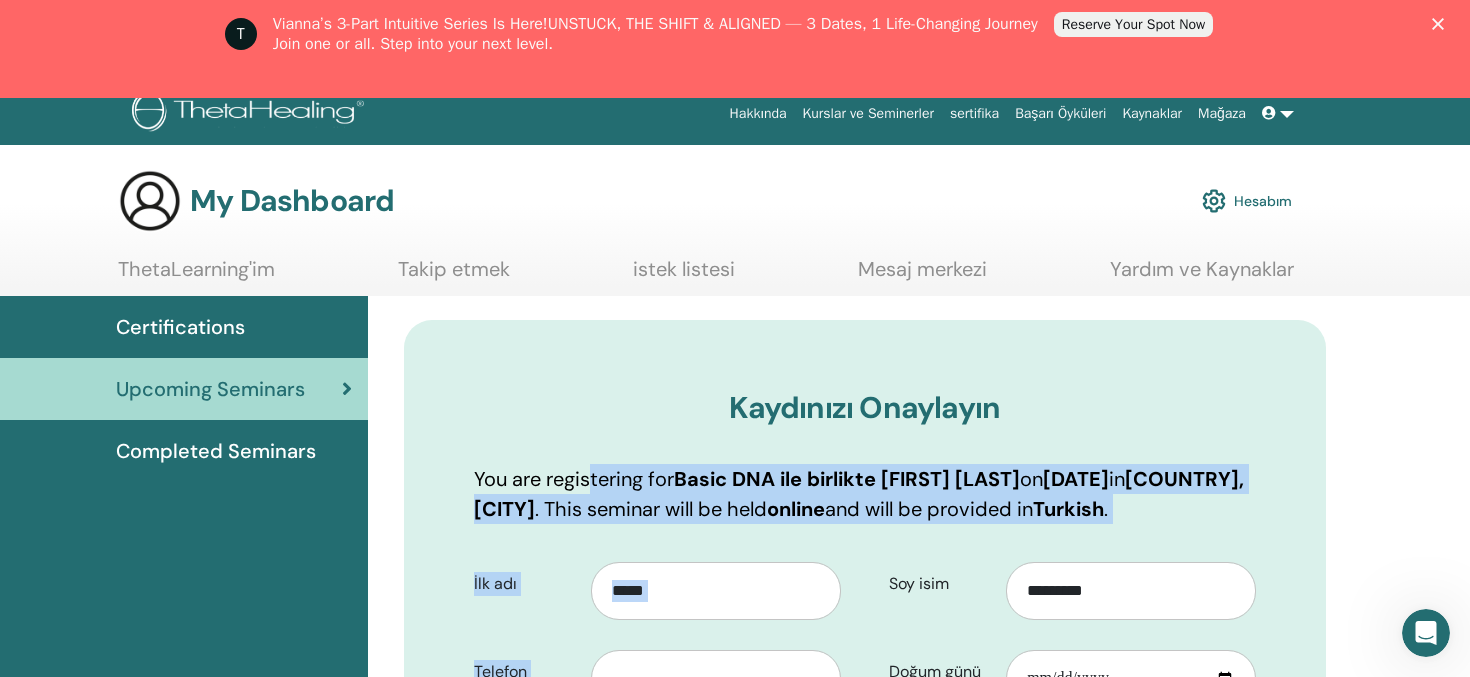 click on "Kaydınızı Onaylayın
You are registering for Basic Basic DNA ile birlikte [FIRST] [LAST] on [DATE] in [COUNTRY], [CITY] .
This seminar will be held online
and will be provided in Turkish .
İlk adı
[FIRST]
Telefon
[PHONE]
Soy isim
[LAST]
Doğum günü" at bounding box center [865, 961] 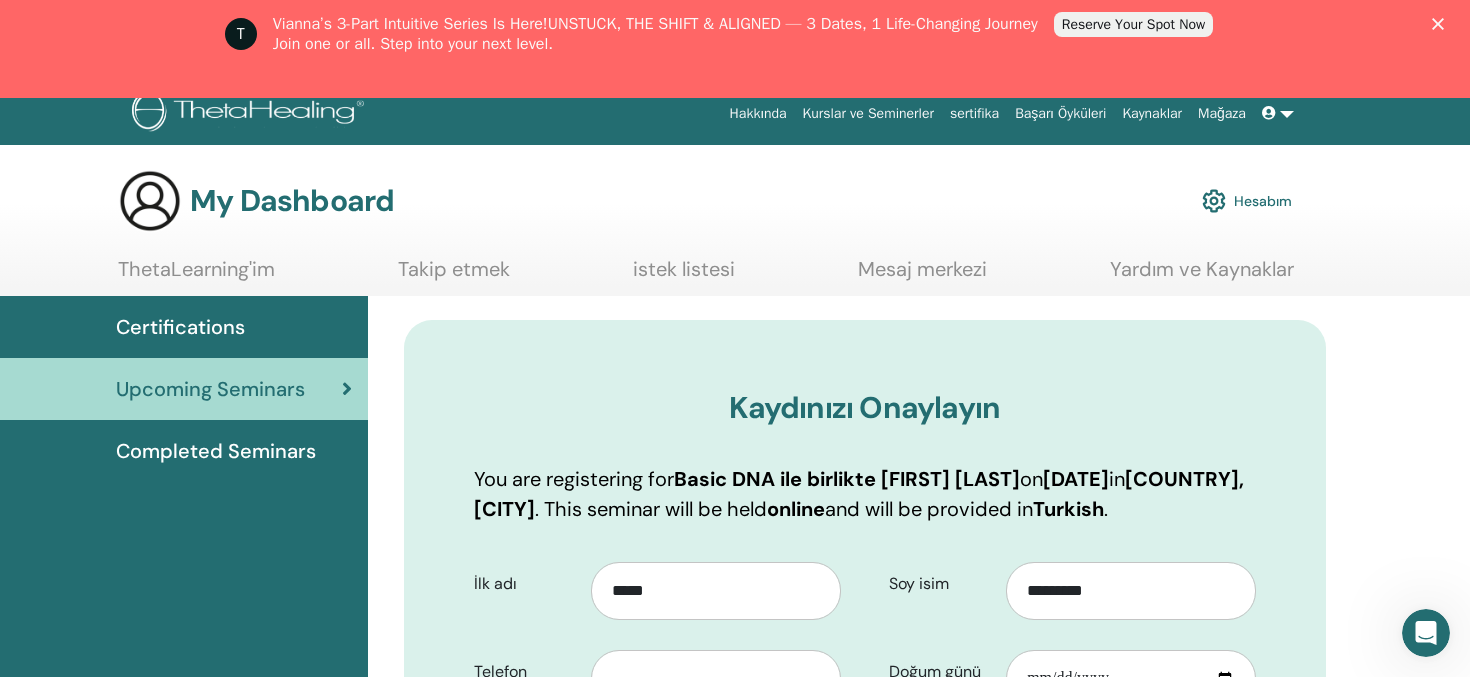 click on "Kaydınızı Onaylayın" at bounding box center (865, 408) 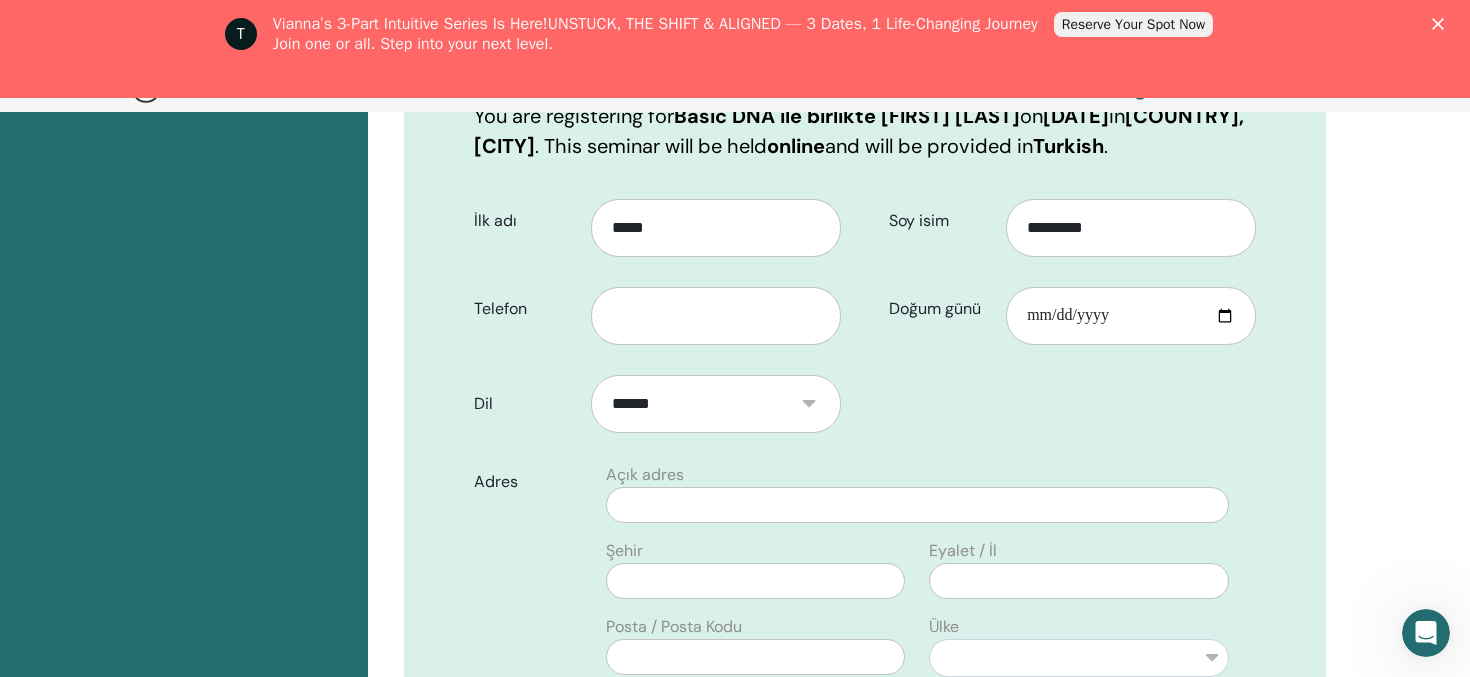 scroll, scrollTop: 446, scrollLeft: 0, axis: vertical 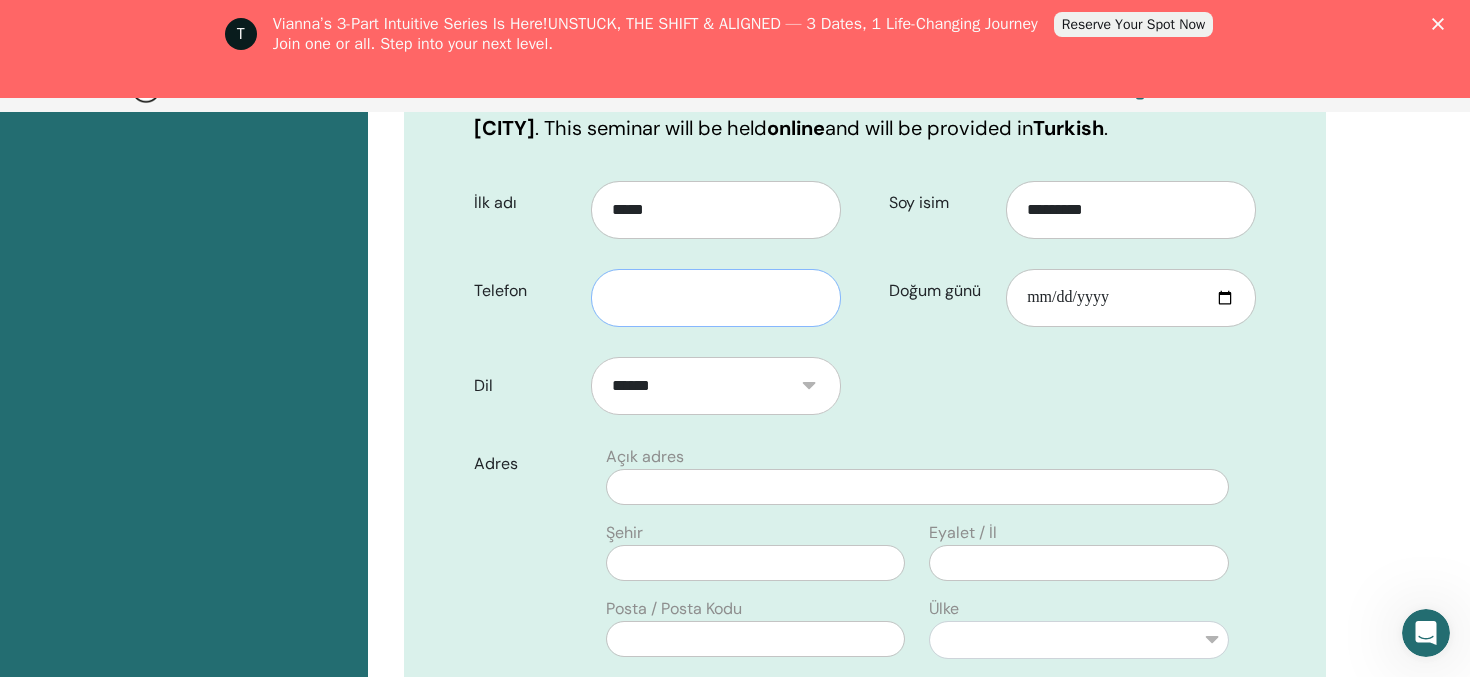 click at bounding box center [716, 298] 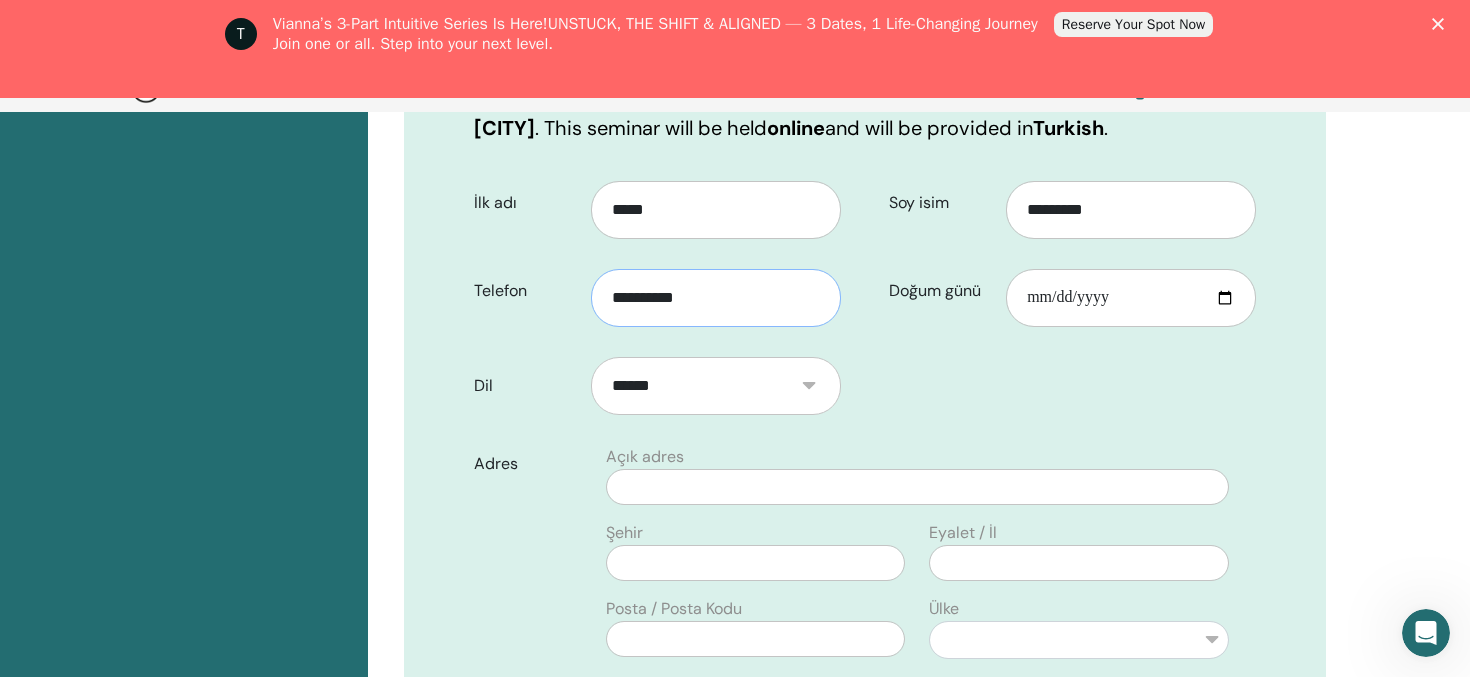 type on "**********" 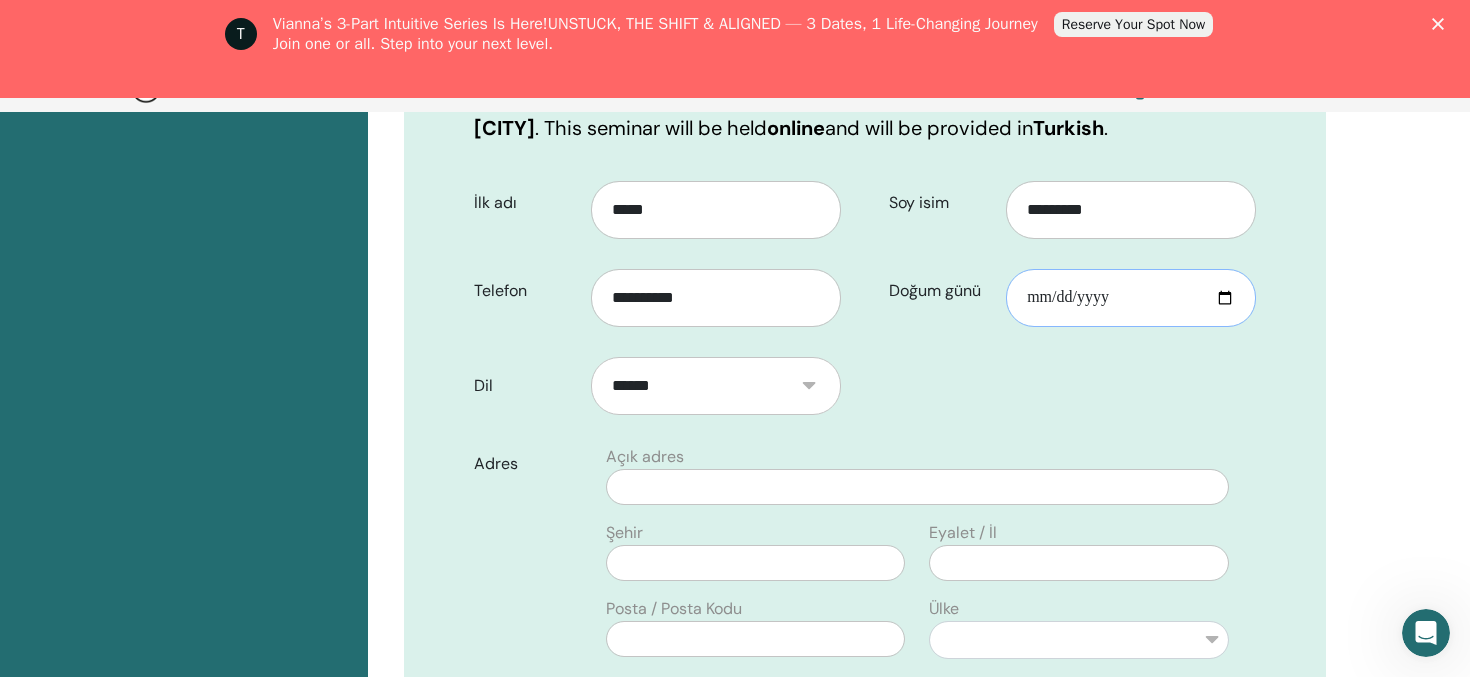 click on "Doğum günü" at bounding box center [1131, 298] 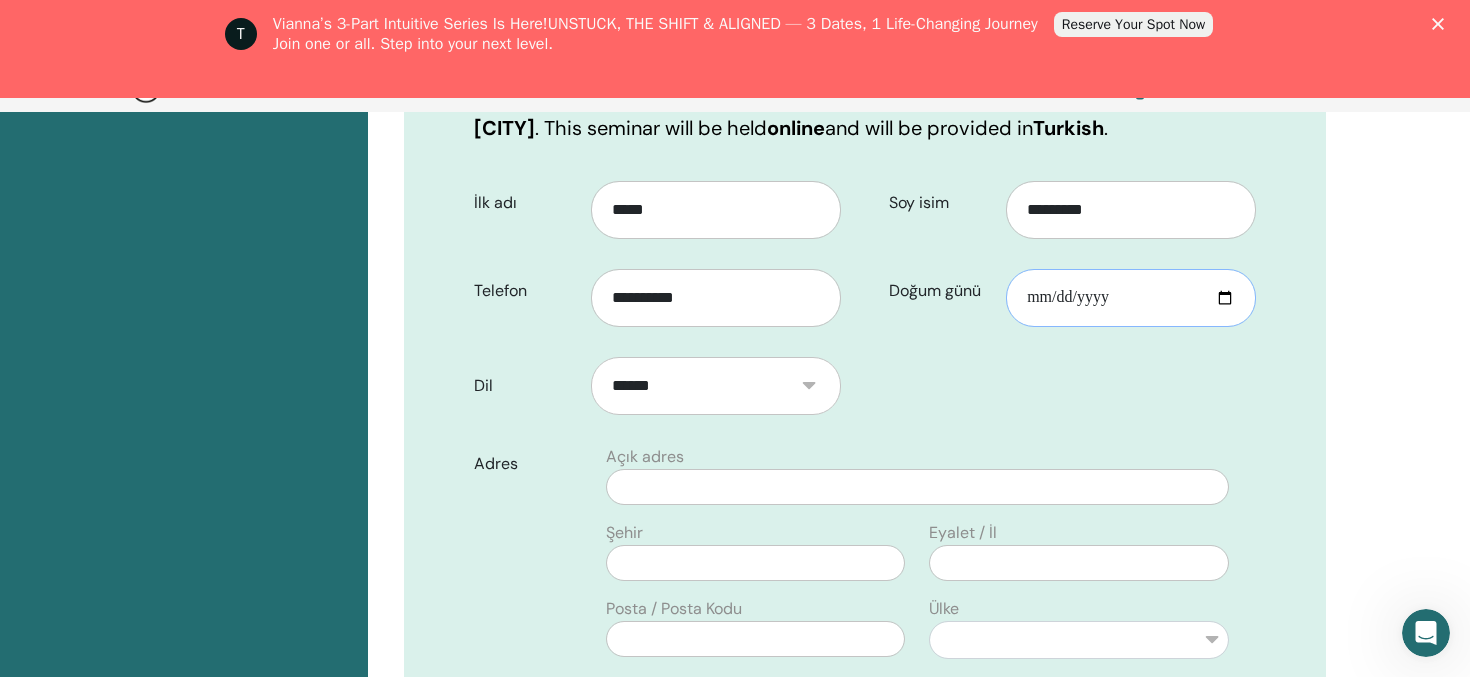 type on "**********" 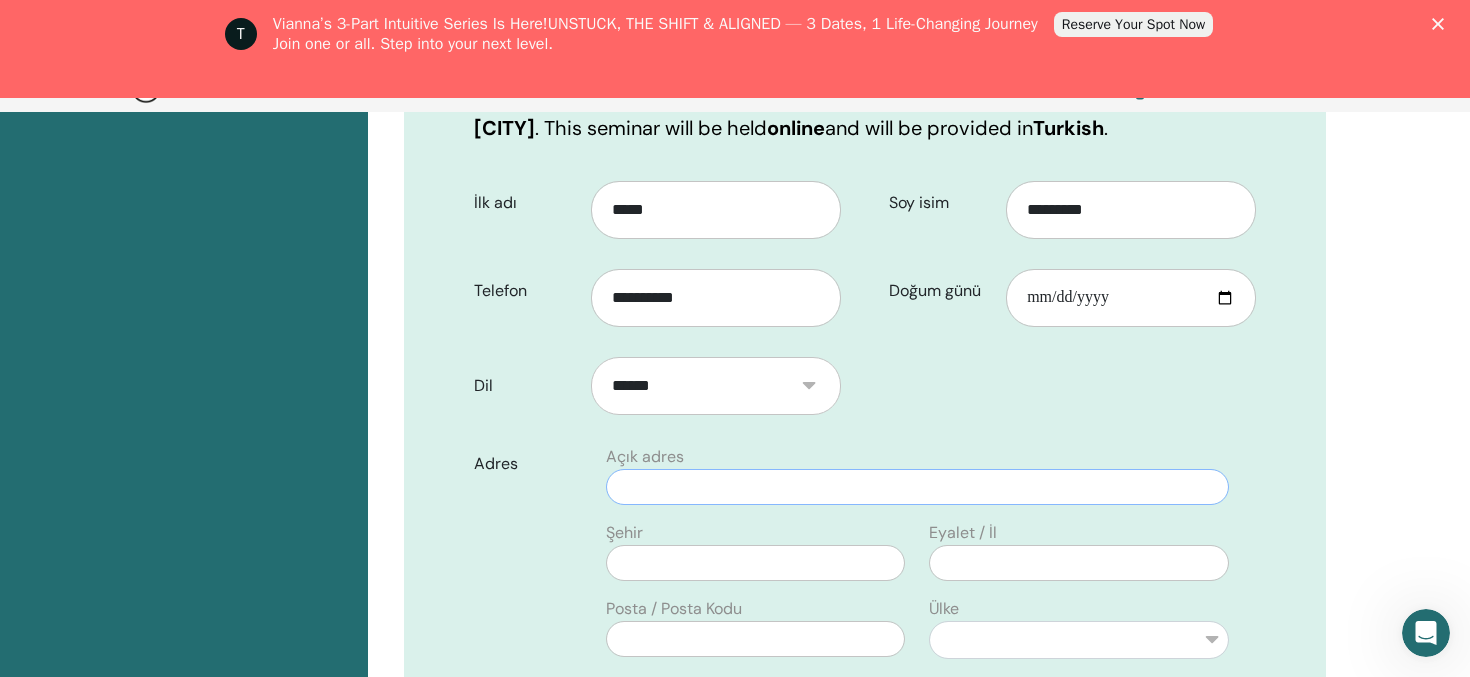 click at bounding box center (917, 487) 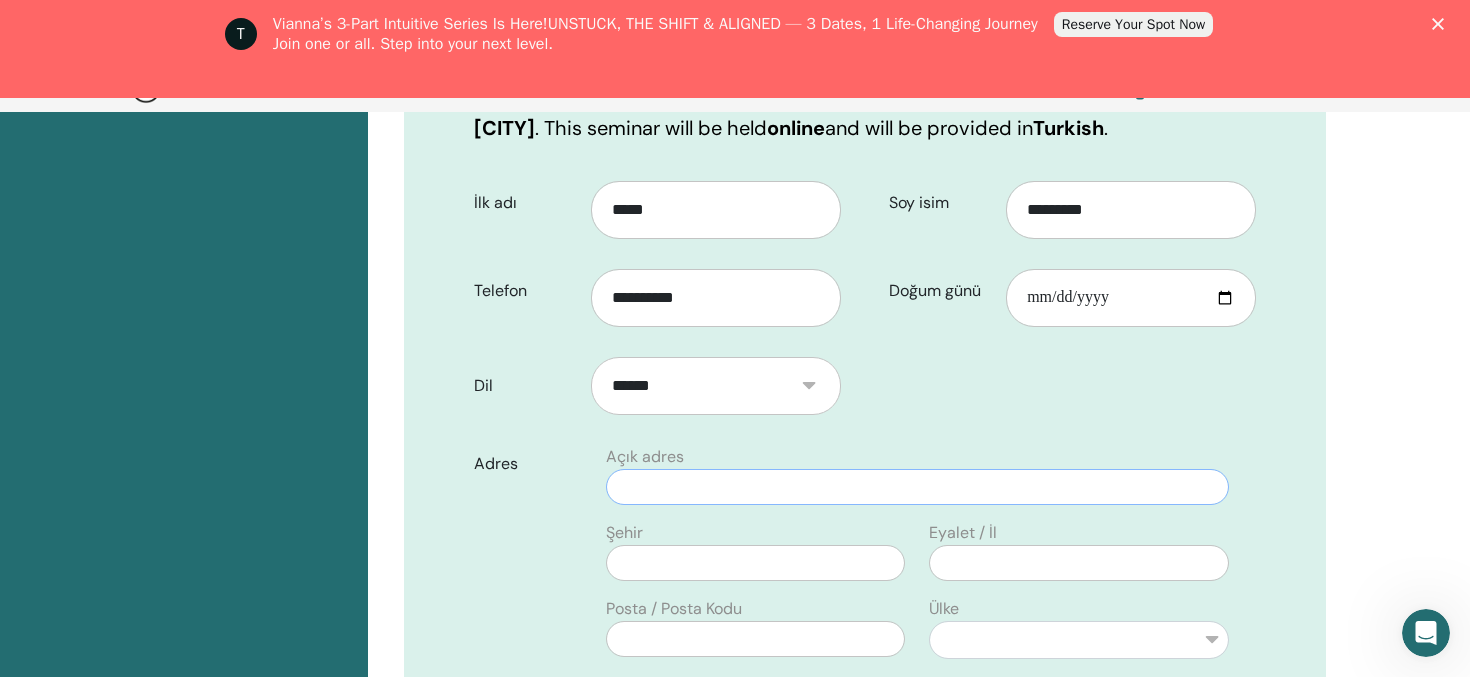 type on "*" 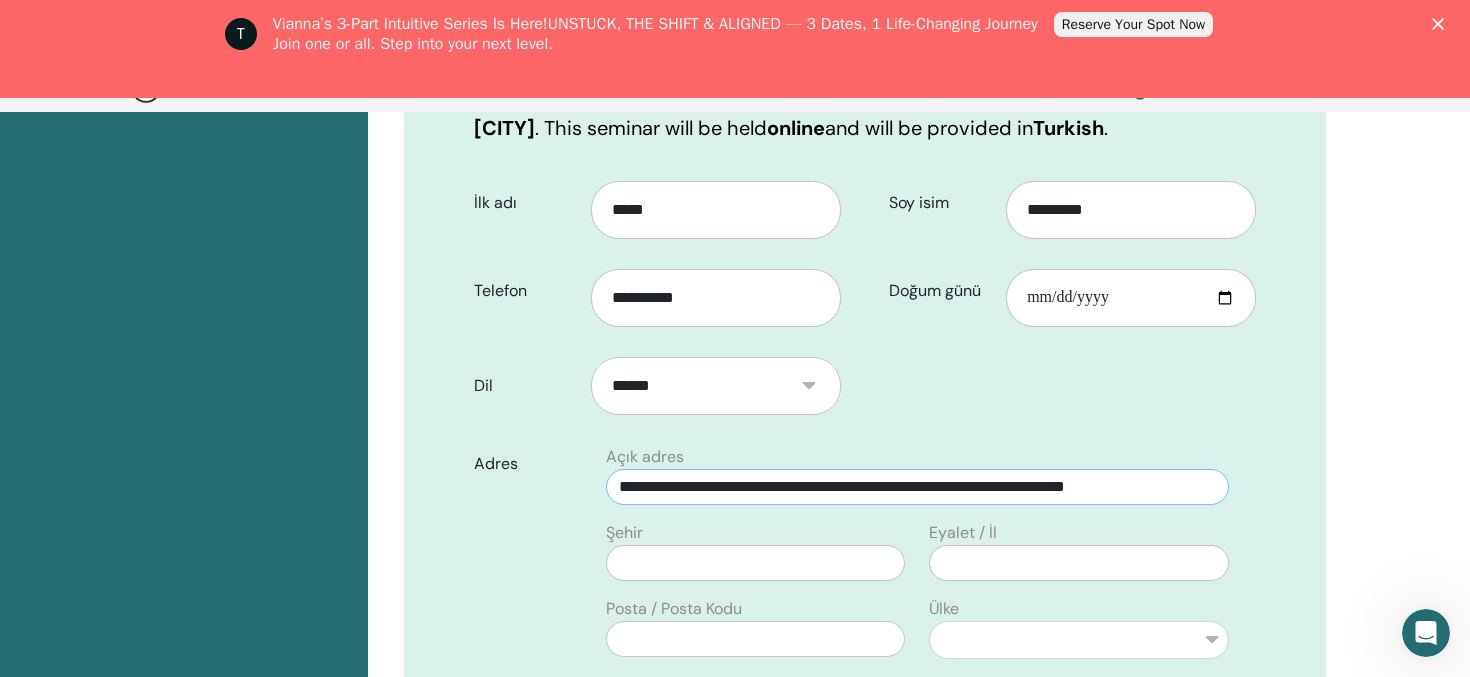 type on "**********" 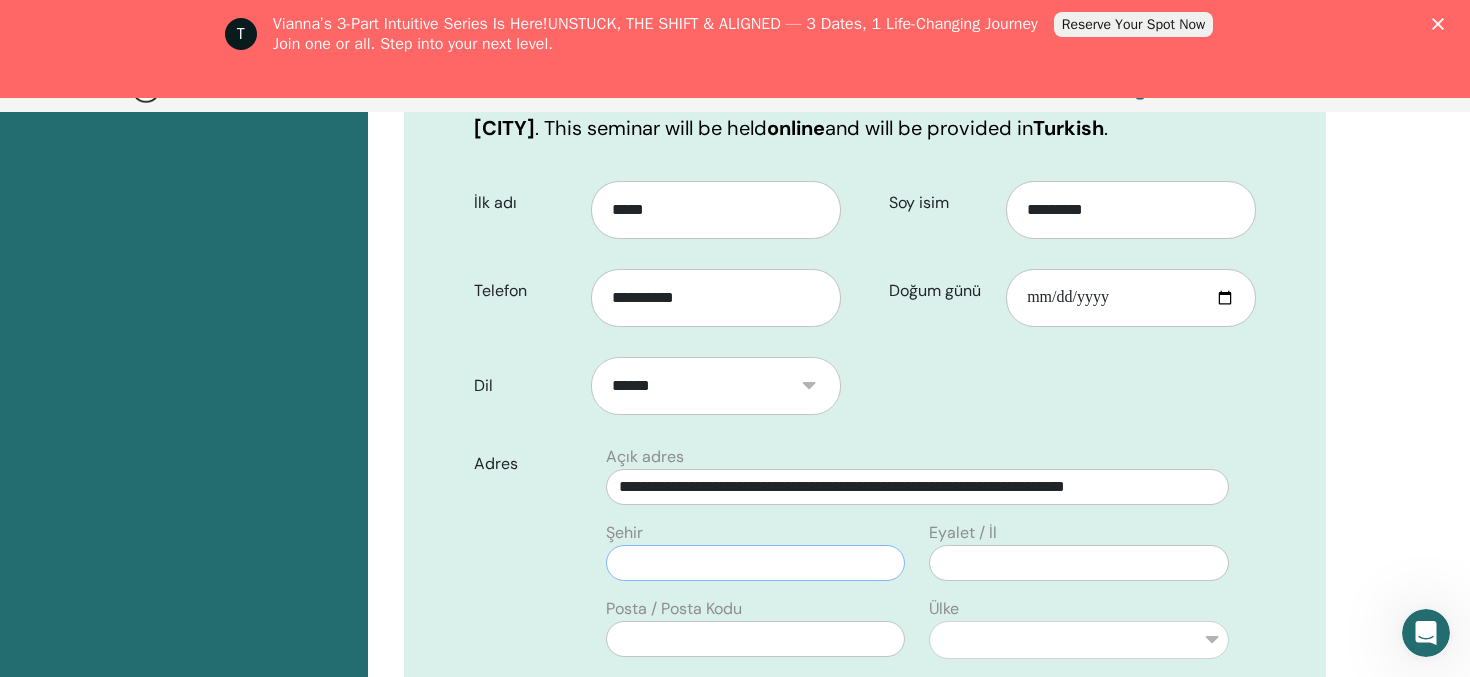 click at bounding box center (756, 563) 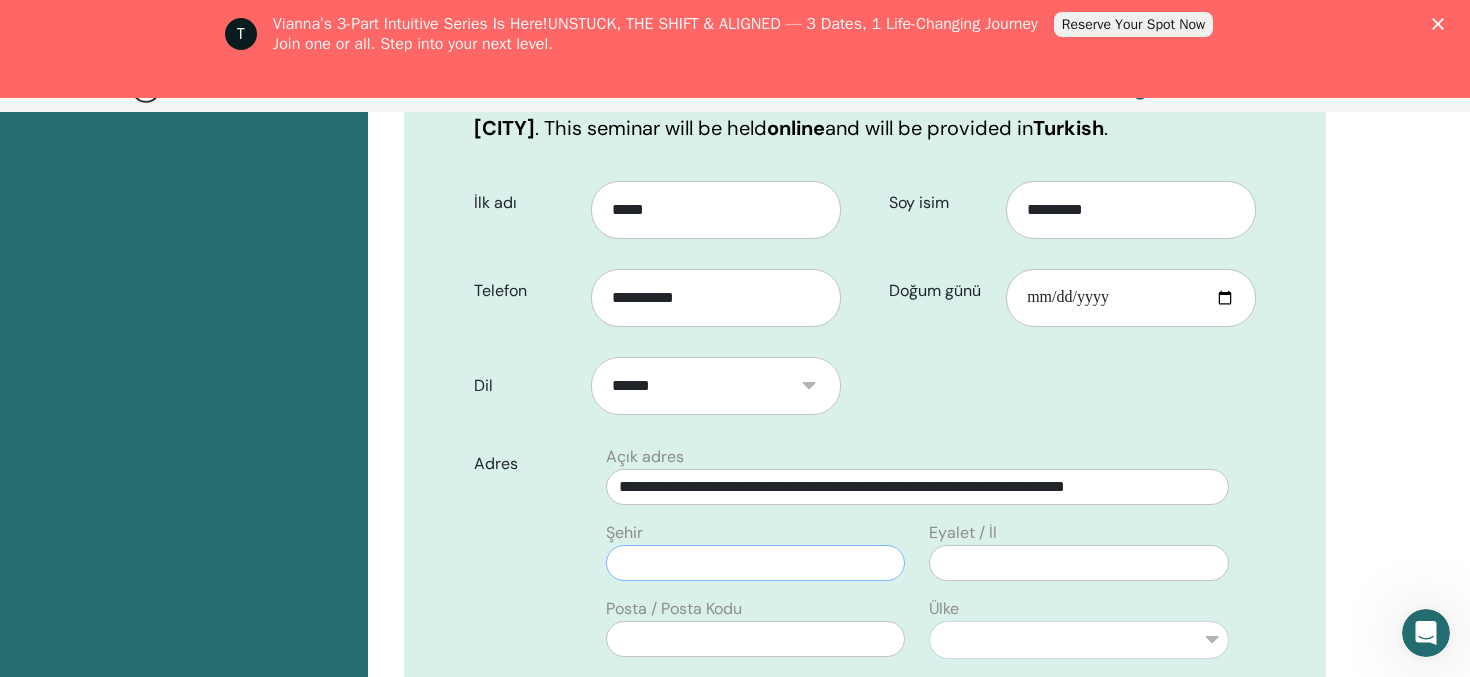 type on "********" 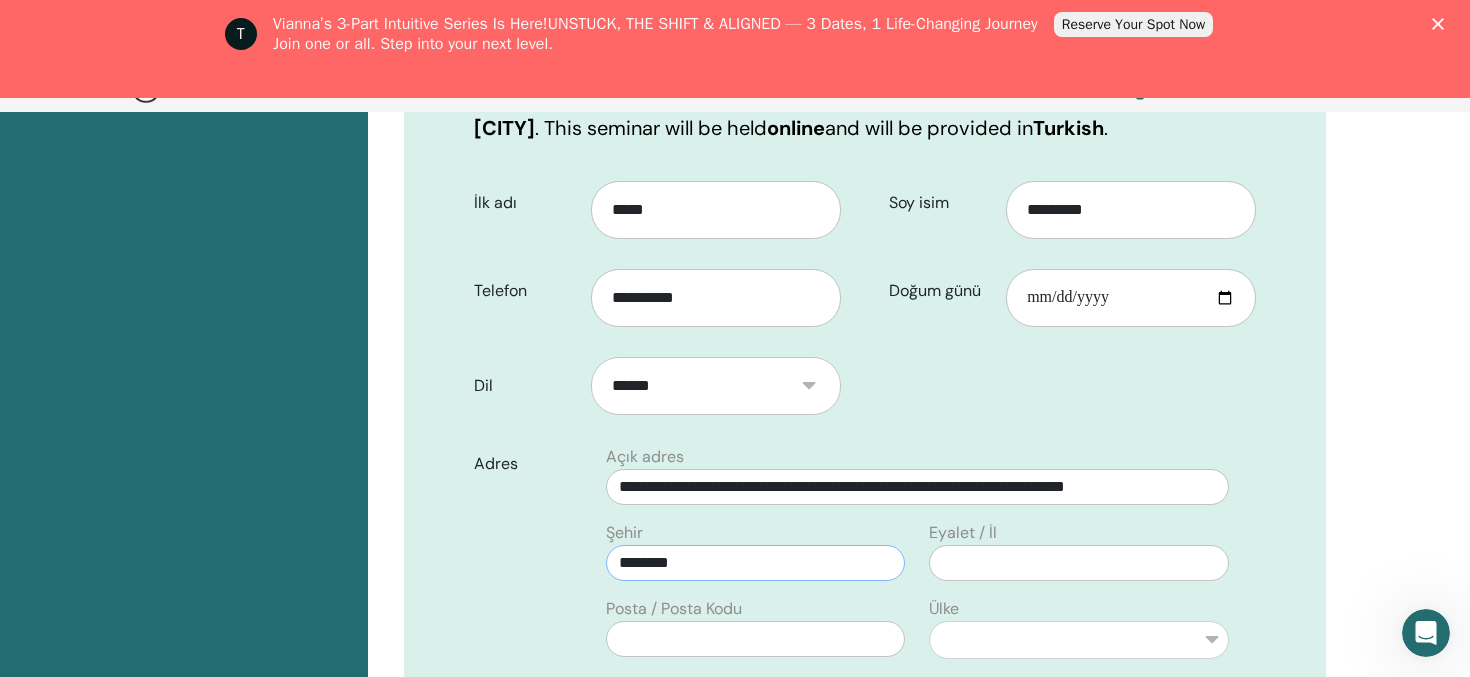type on "*****" 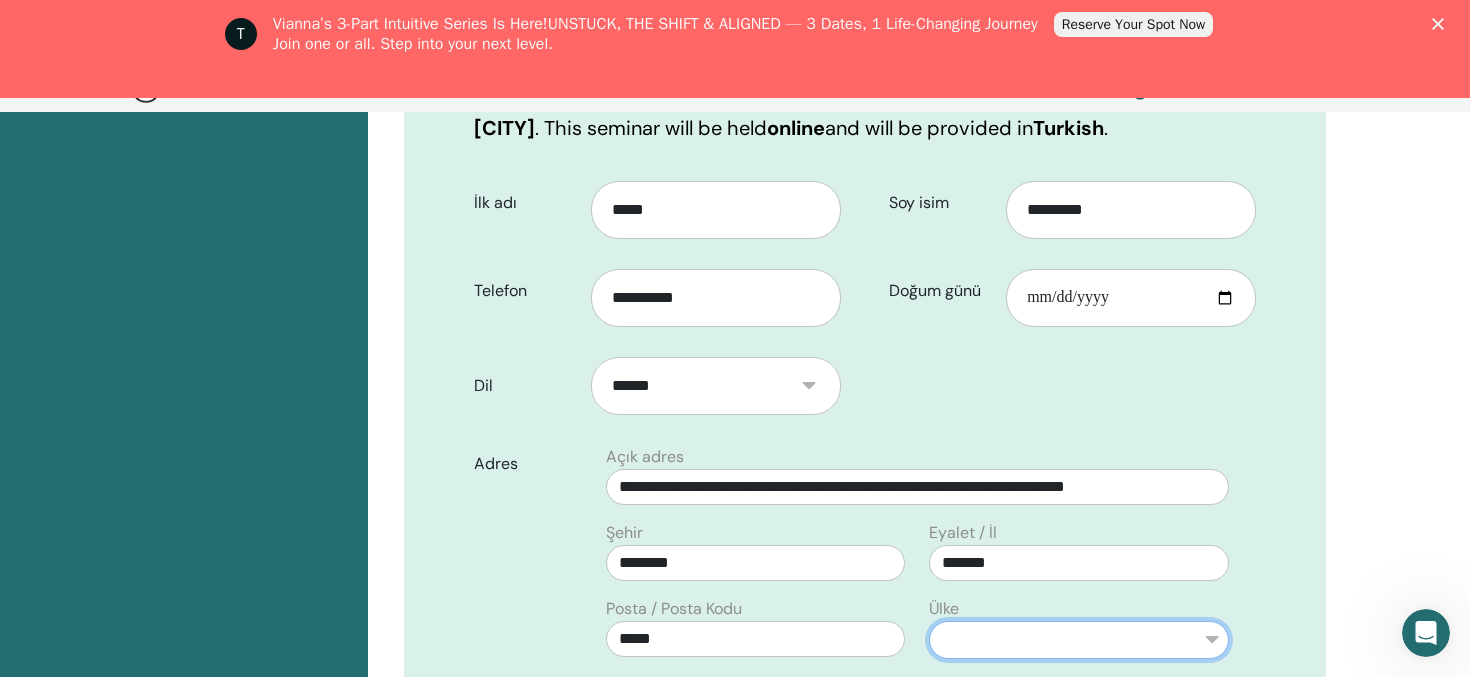 select on "**" 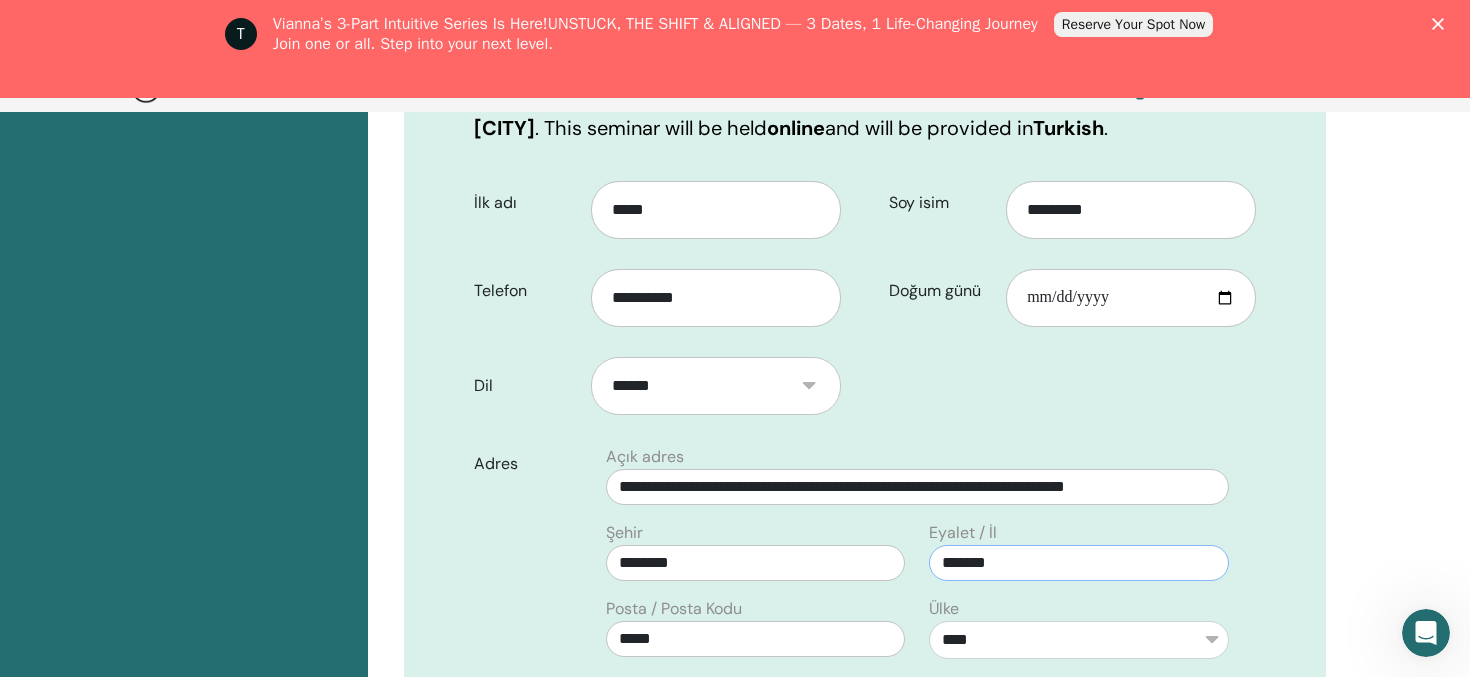 drag, startPoint x: 1019, startPoint y: 568, endPoint x: 944, endPoint y: 558, distance: 75.66373 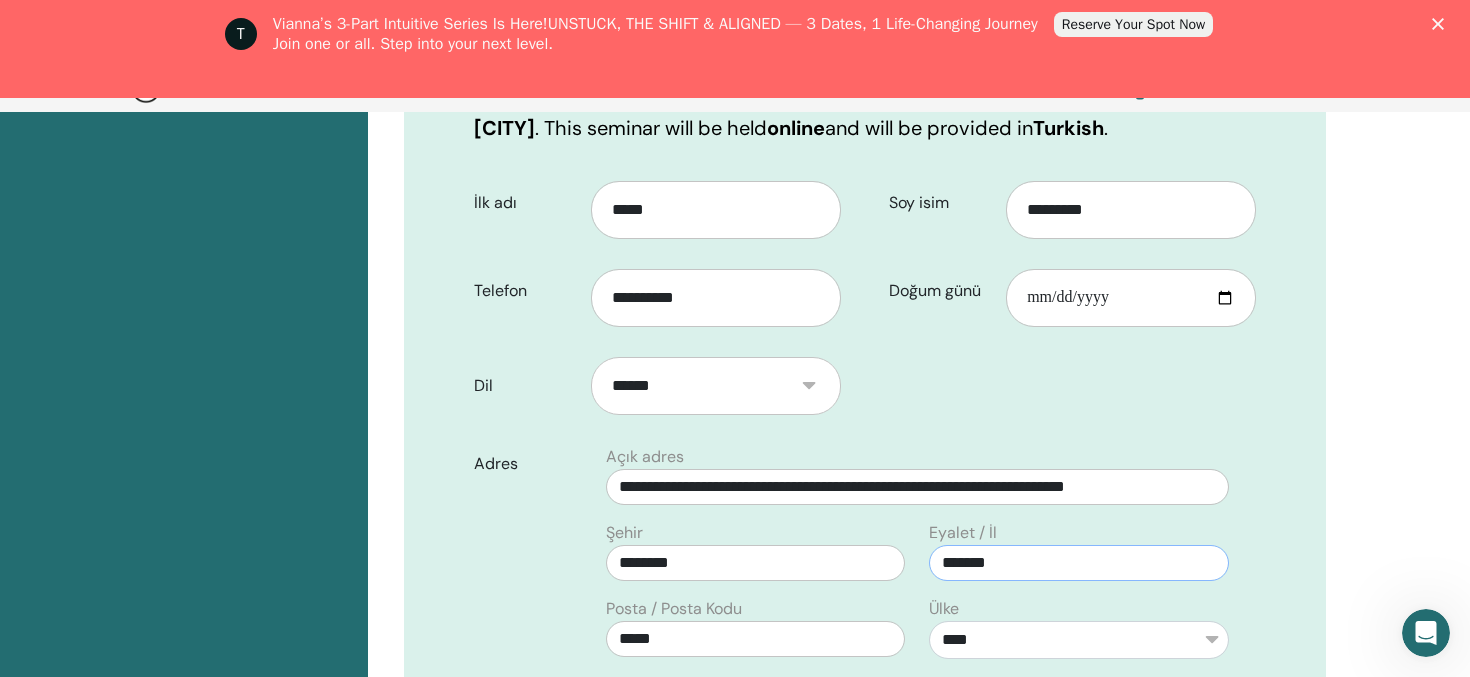 click on "*******" at bounding box center (1079, 563) 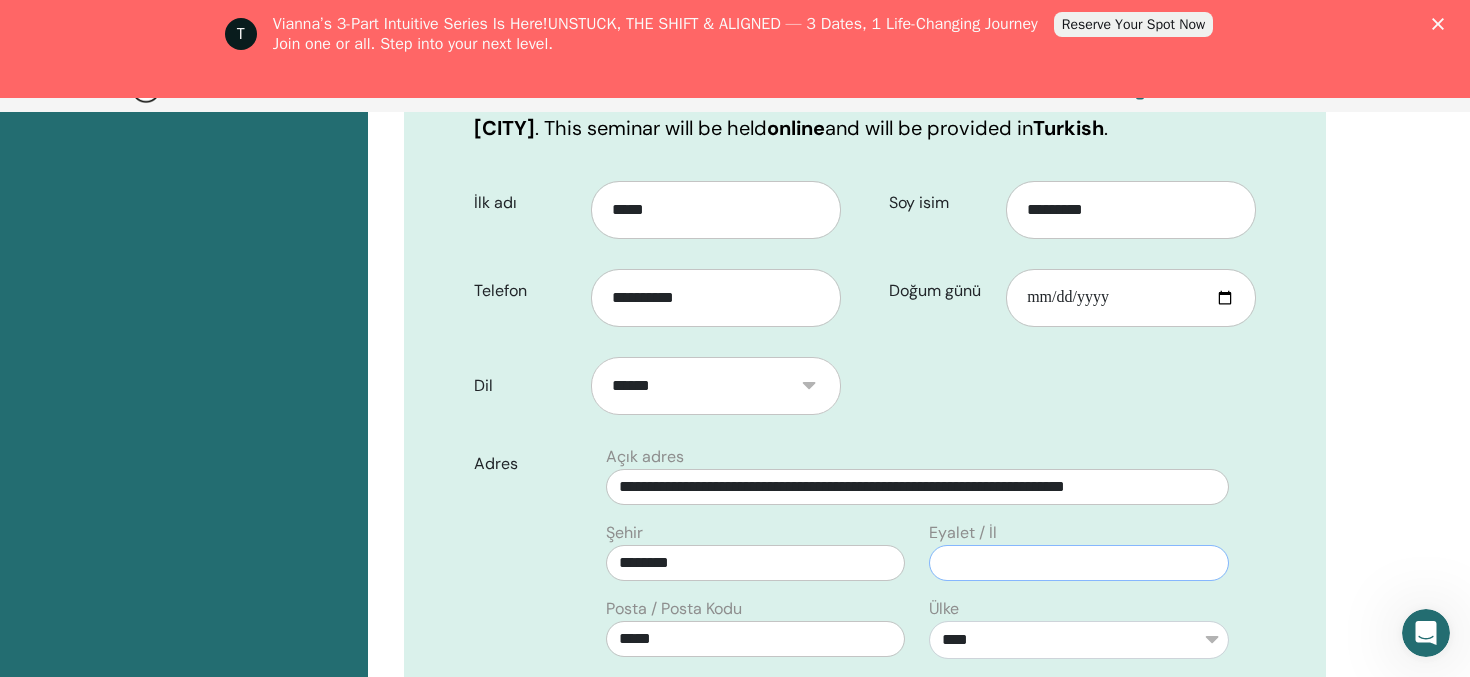 type 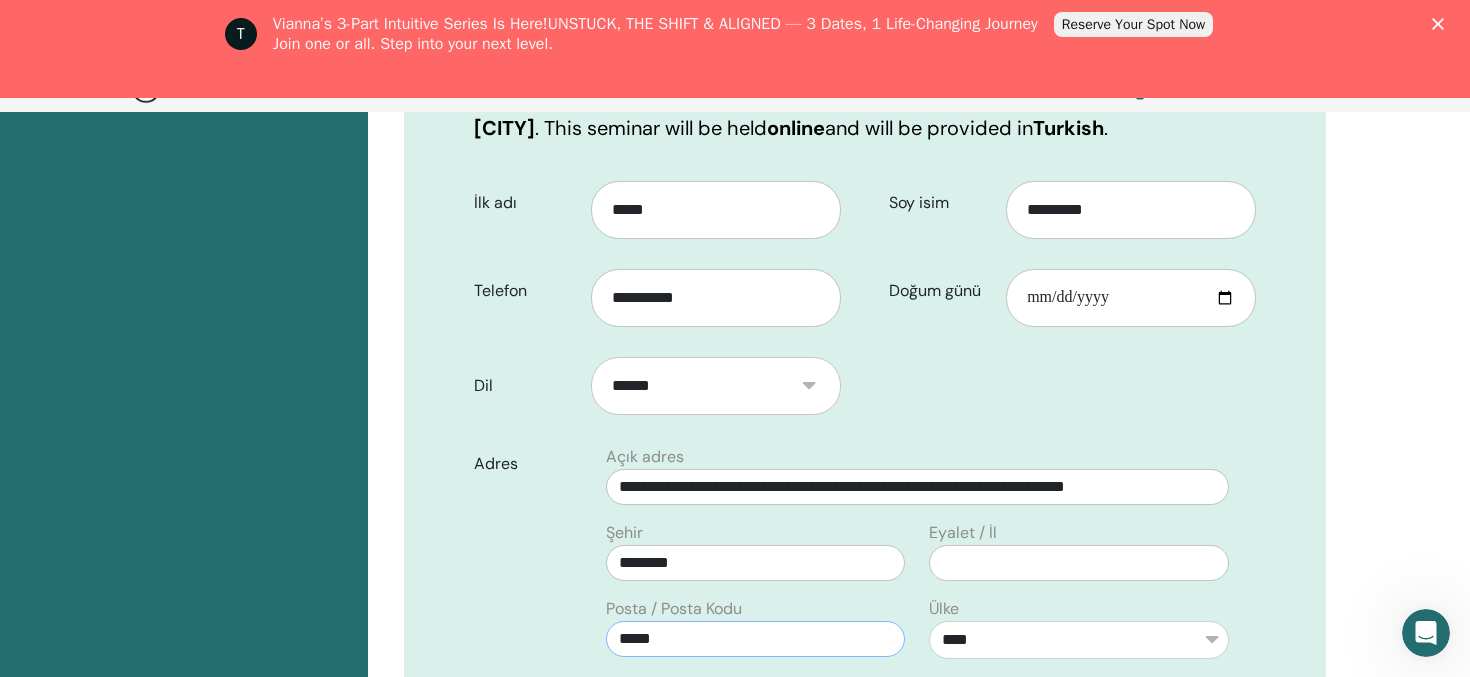 drag, startPoint x: 693, startPoint y: 640, endPoint x: 617, endPoint y: 638, distance: 76.02631 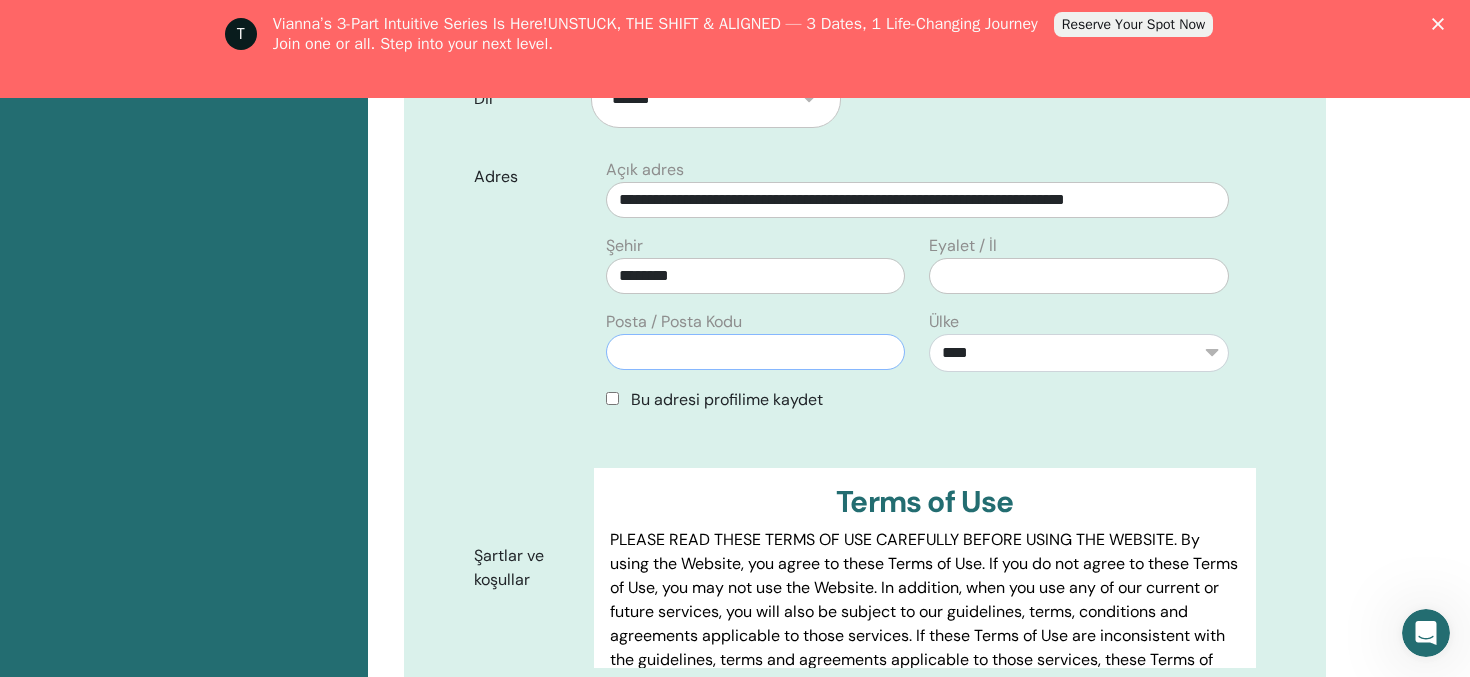 scroll, scrollTop: 746, scrollLeft: 0, axis: vertical 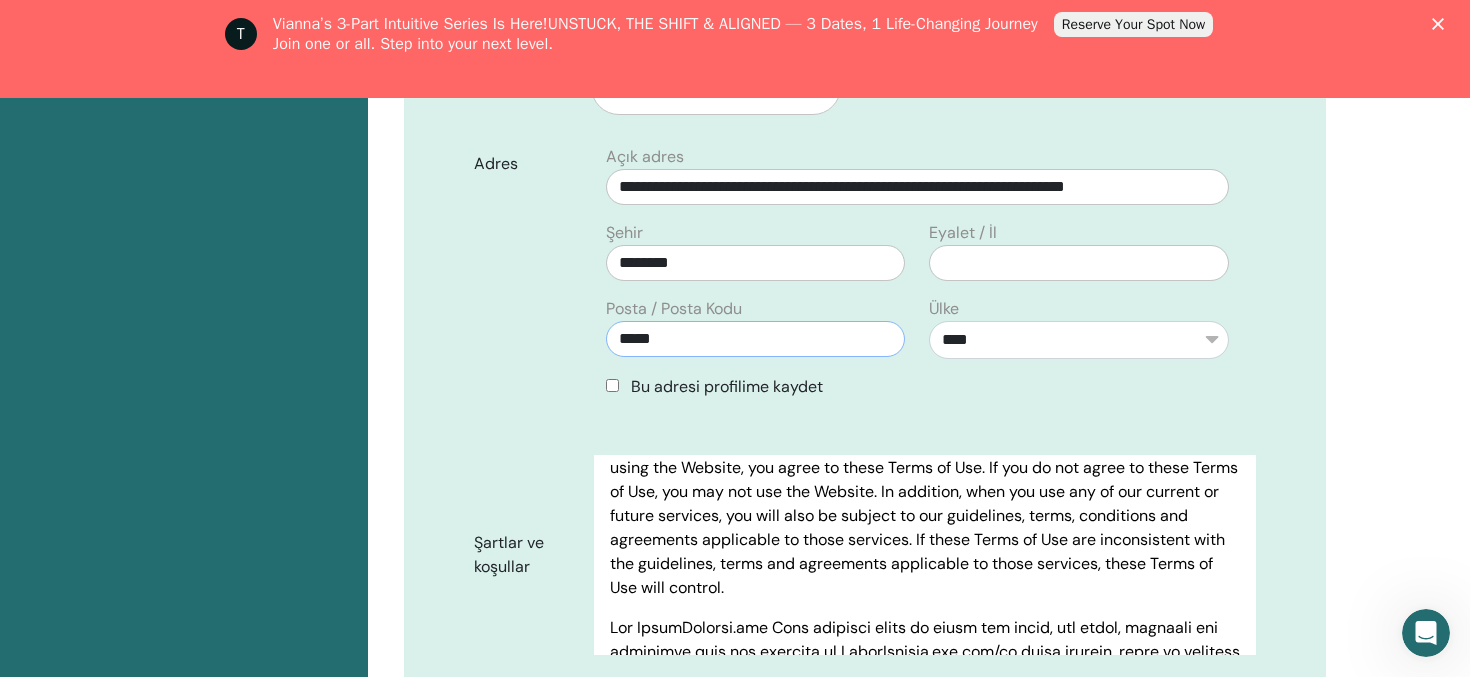type on "*****" 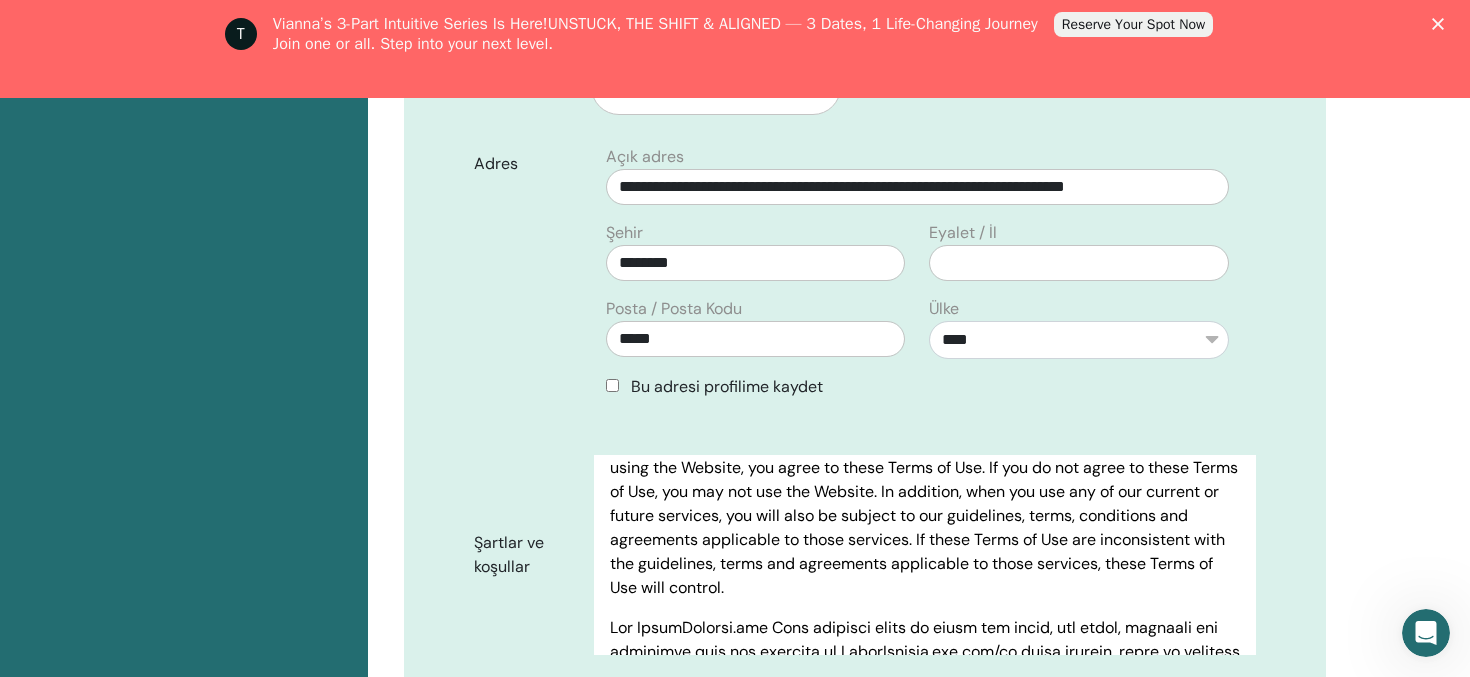click on "Bu adresi profilime kaydet" at bounding box center (917, 387) 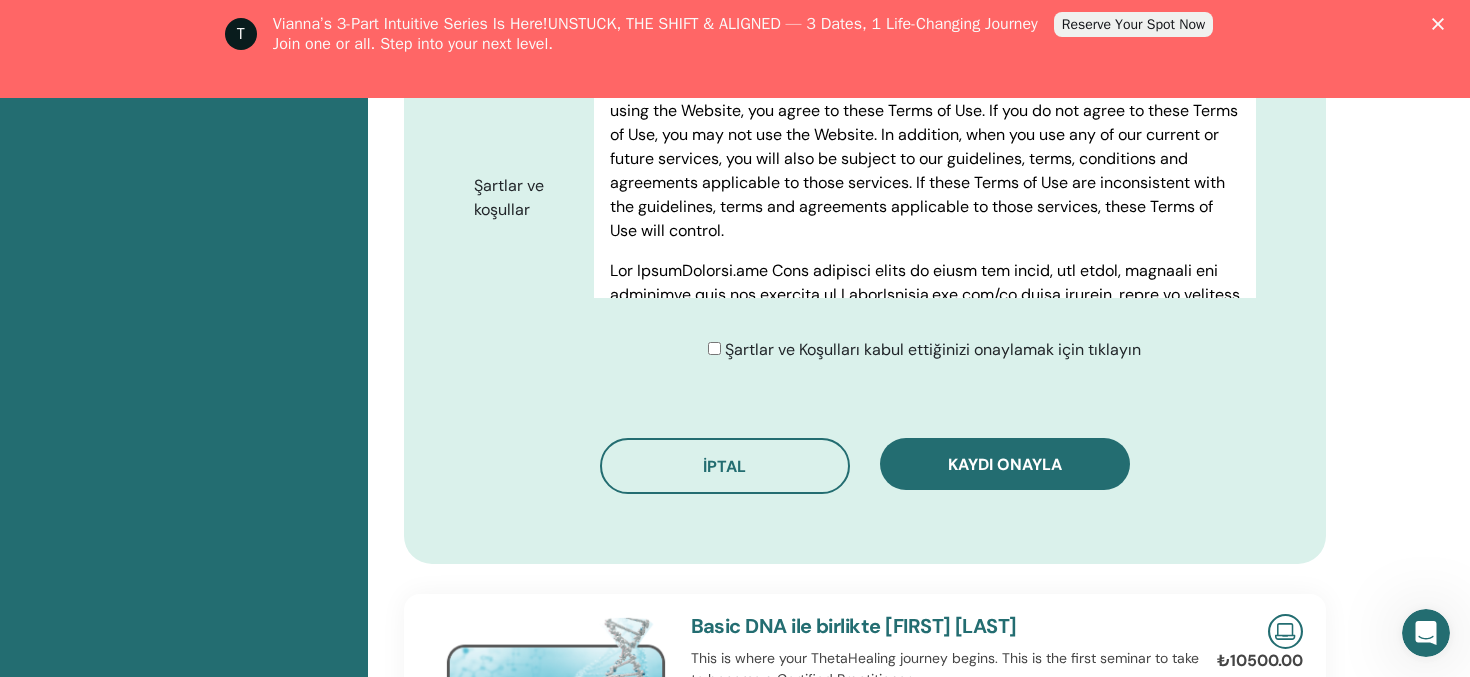 scroll, scrollTop: 1105, scrollLeft: 0, axis: vertical 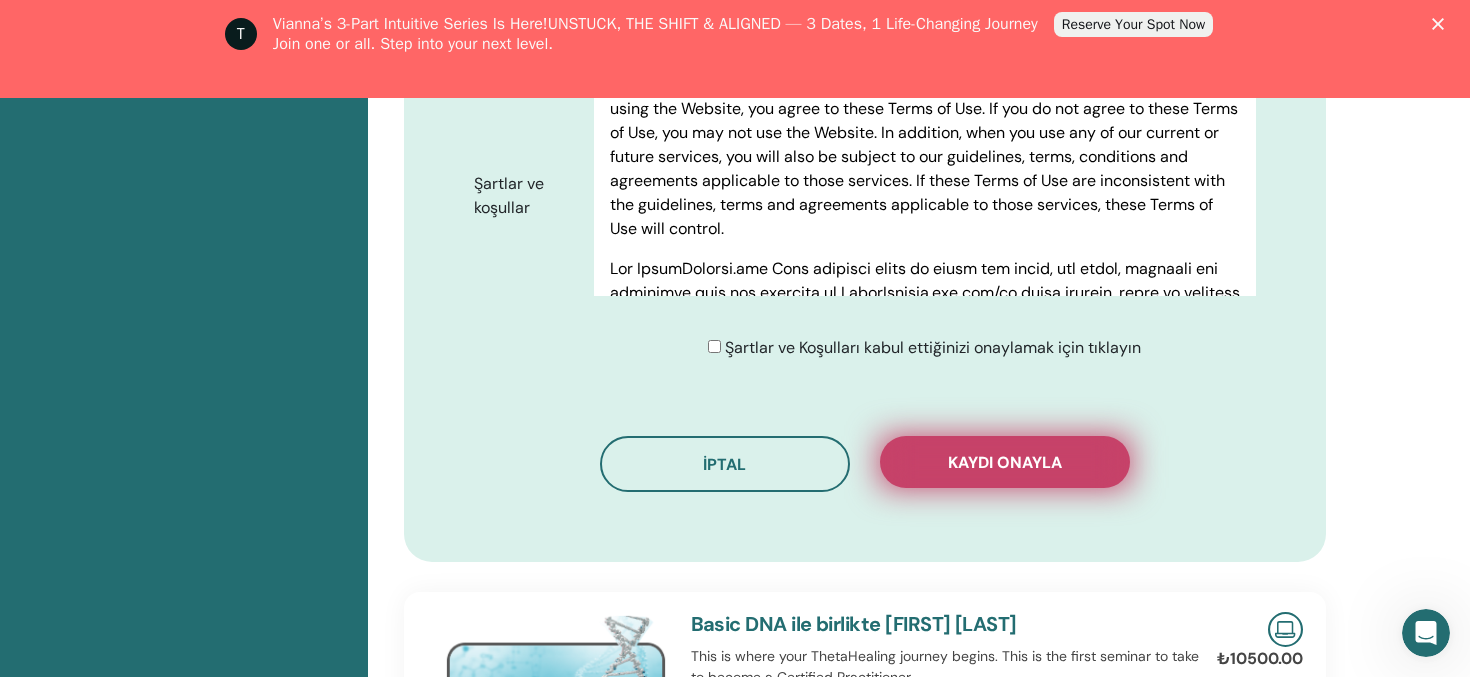click on "Kaydı onayla" at bounding box center (1005, 462) 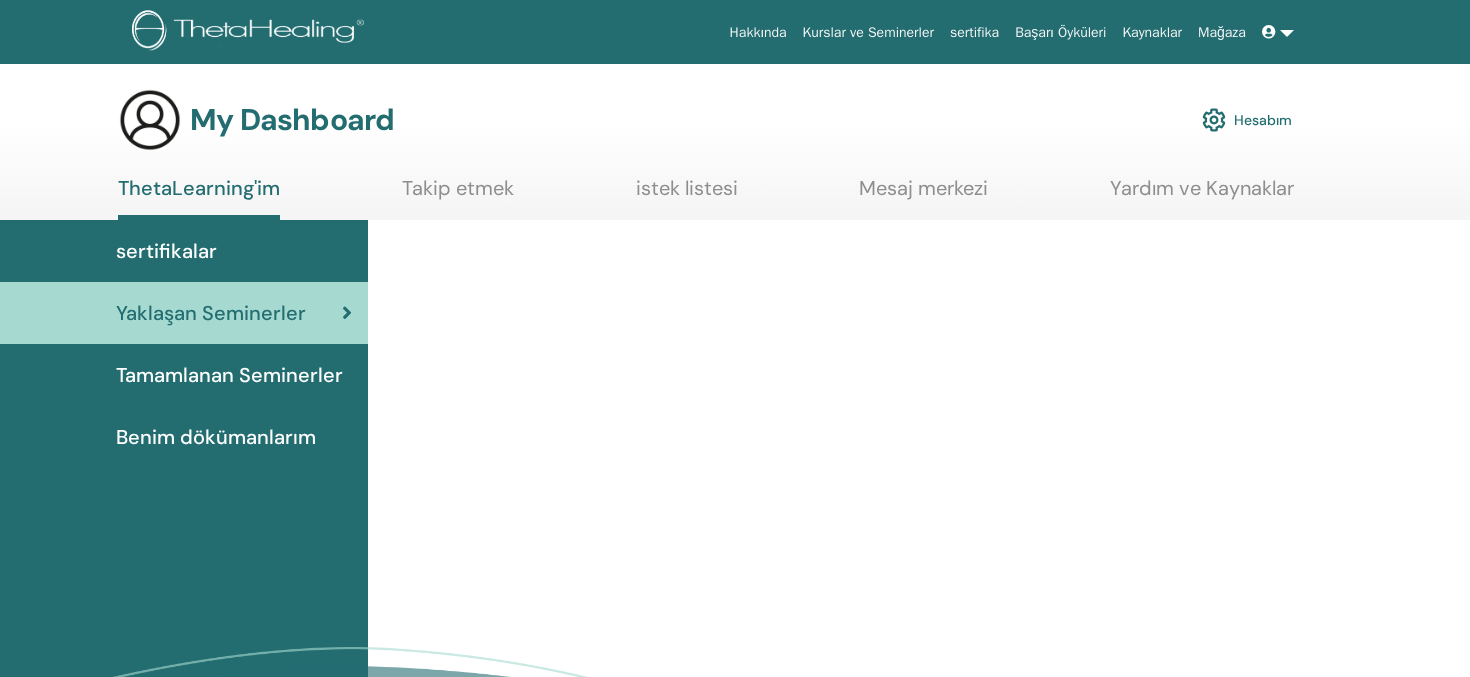 scroll, scrollTop: 0, scrollLeft: 0, axis: both 